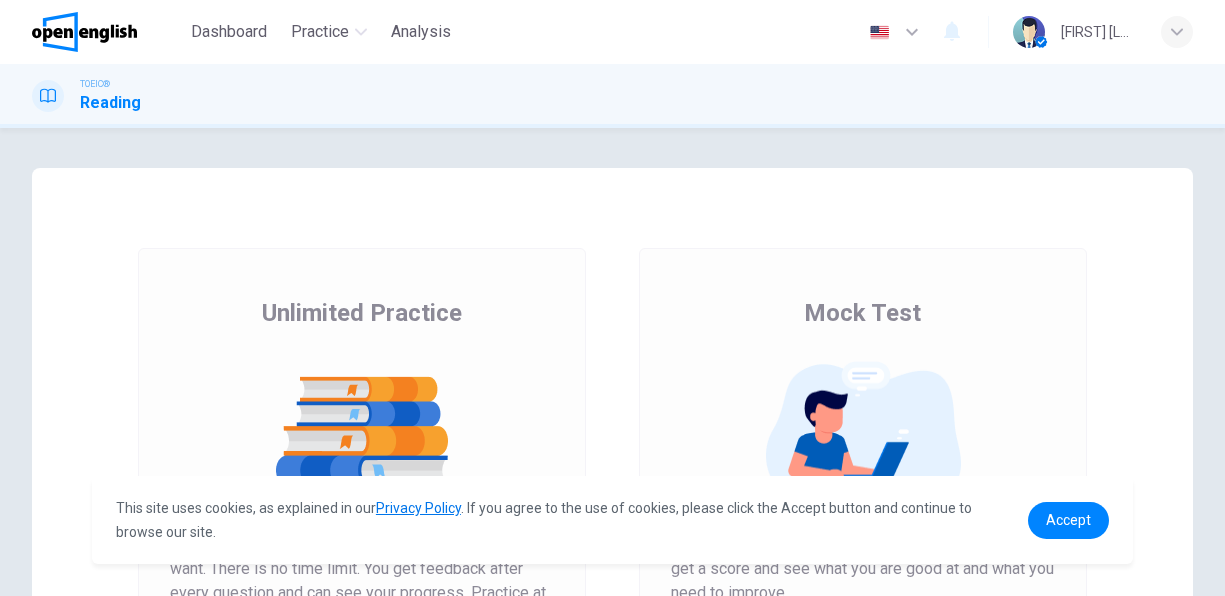 scroll, scrollTop: 0, scrollLeft: 0, axis: both 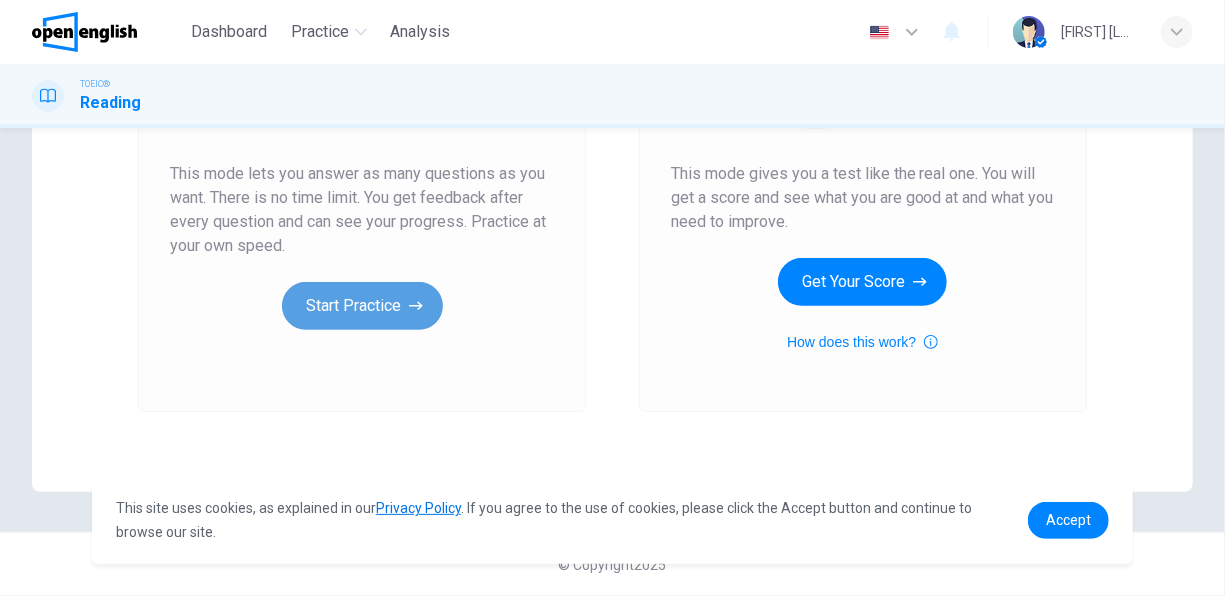 click on "Start Practice" at bounding box center [362, 306] 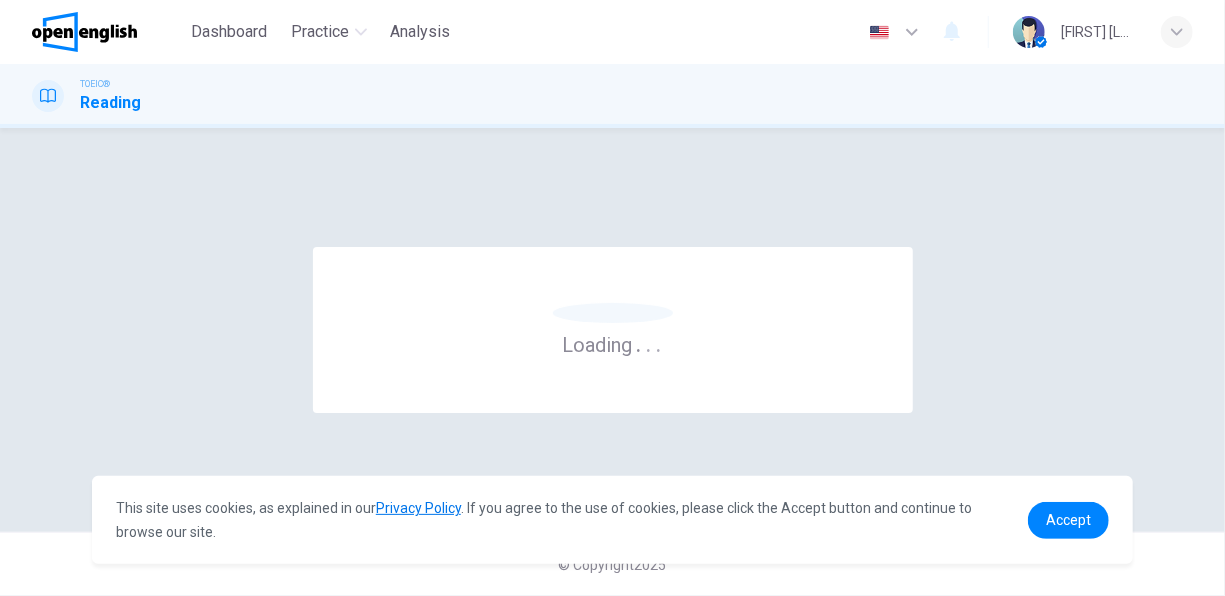 scroll, scrollTop: 0, scrollLeft: 0, axis: both 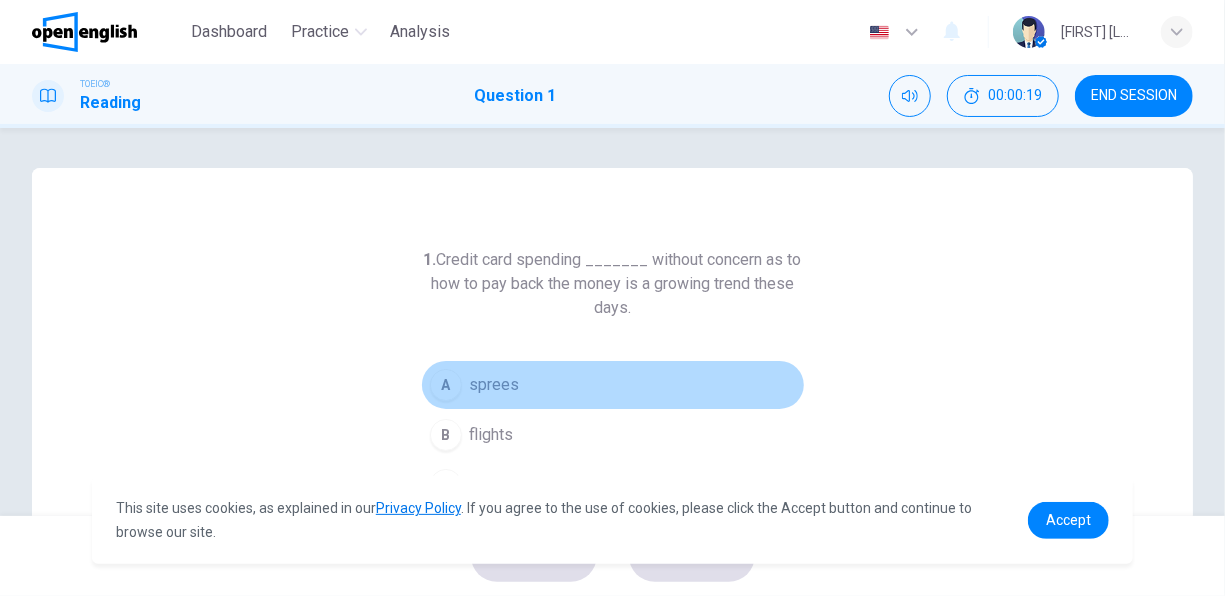 click on "sprees" at bounding box center (495, 385) 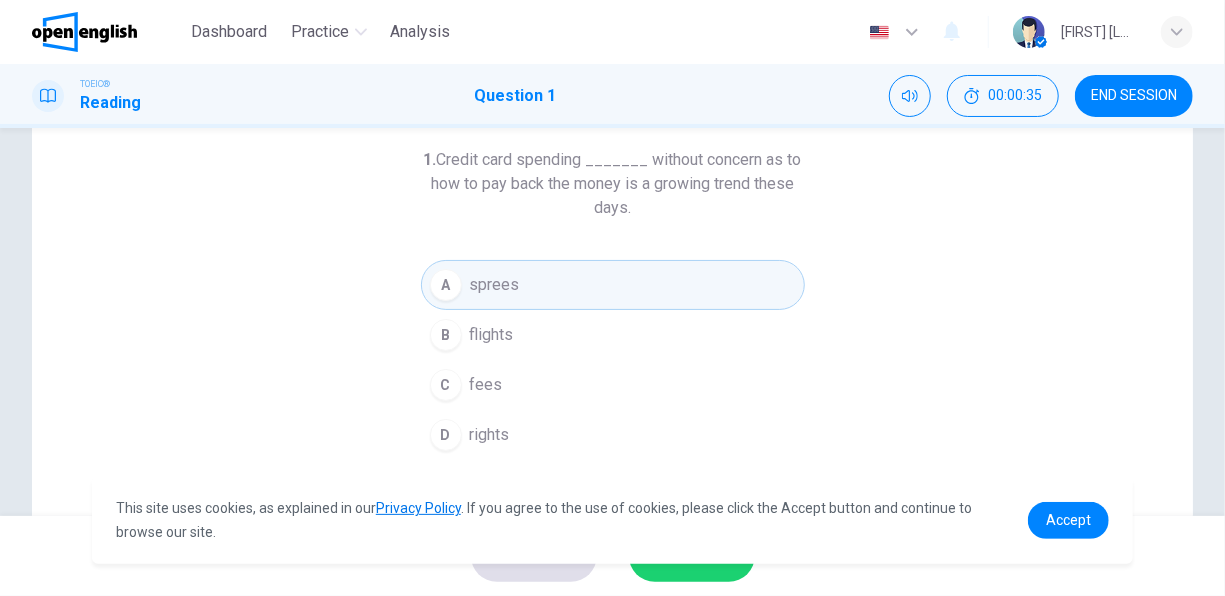 scroll, scrollTop: 99, scrollLeft: 0, axis: vertical 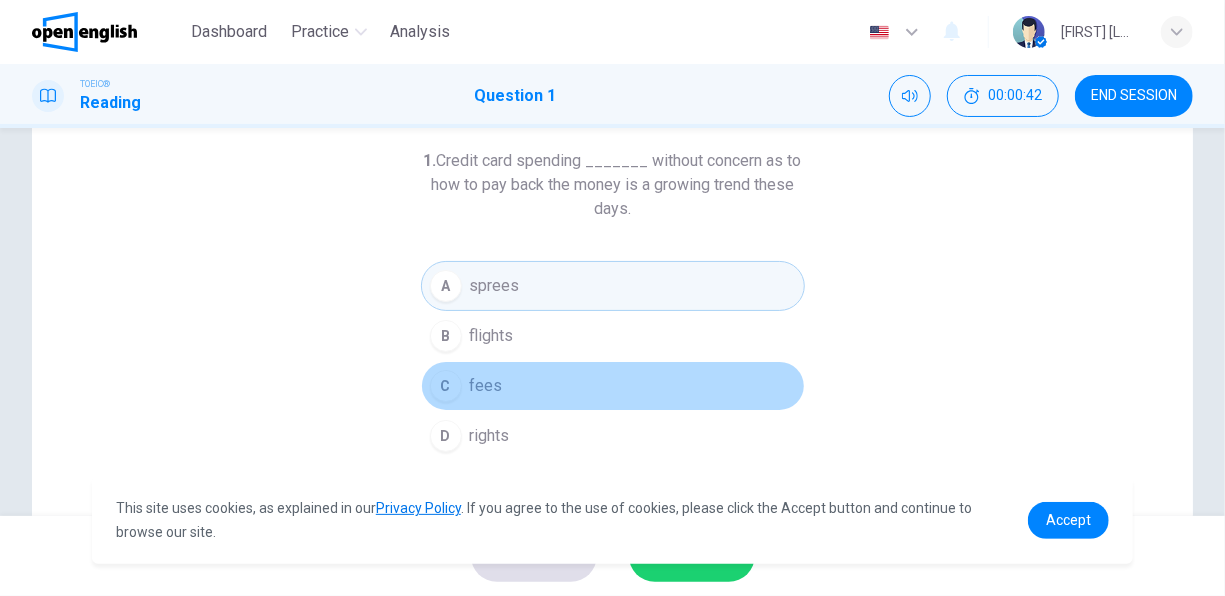 click on "fees" at bounding box center (486, 386) 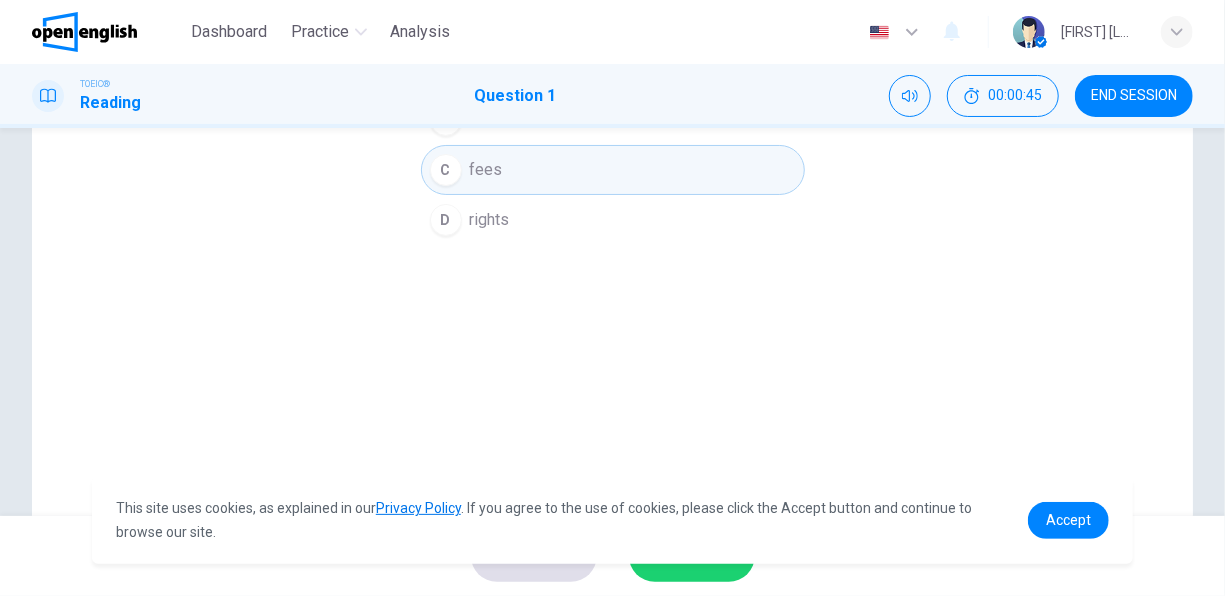 scroll, scrollTop: 387, scrollLeft: 0, axis: vertical 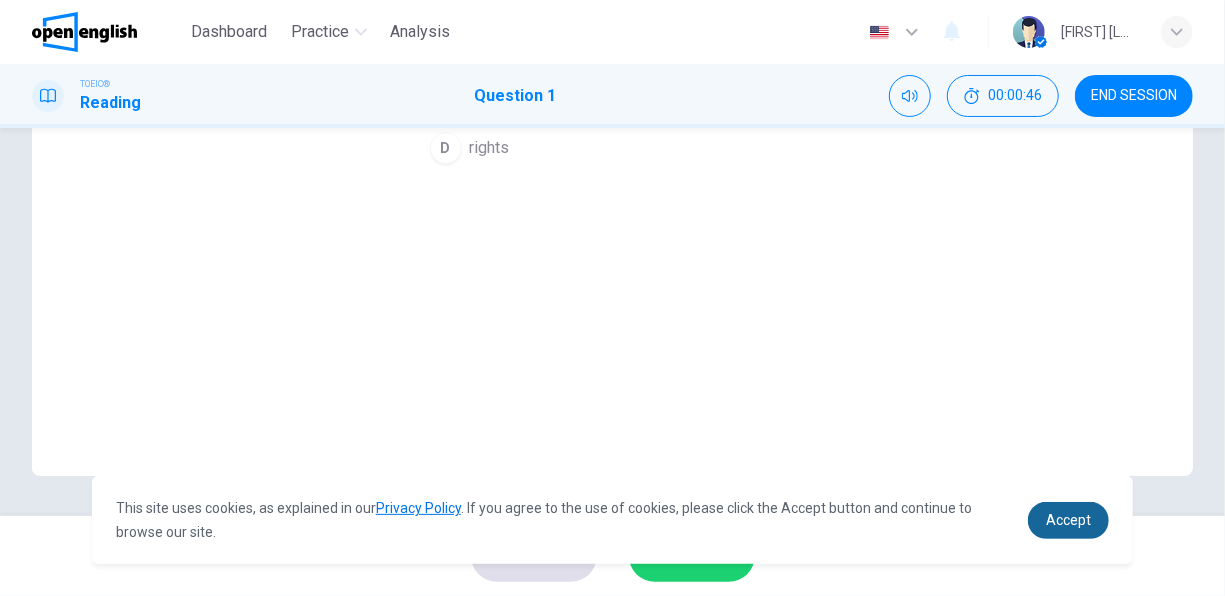 click on "Accept" at bounding box center (1068, 520) 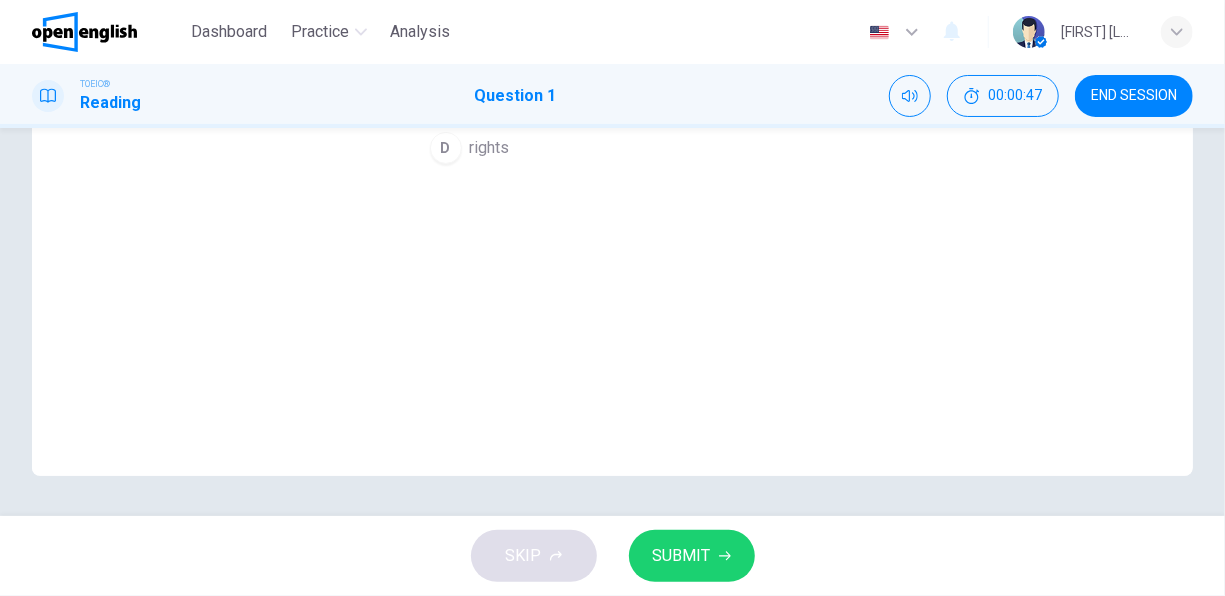 click on "SUBMIT" at bounding box center (682, 556) 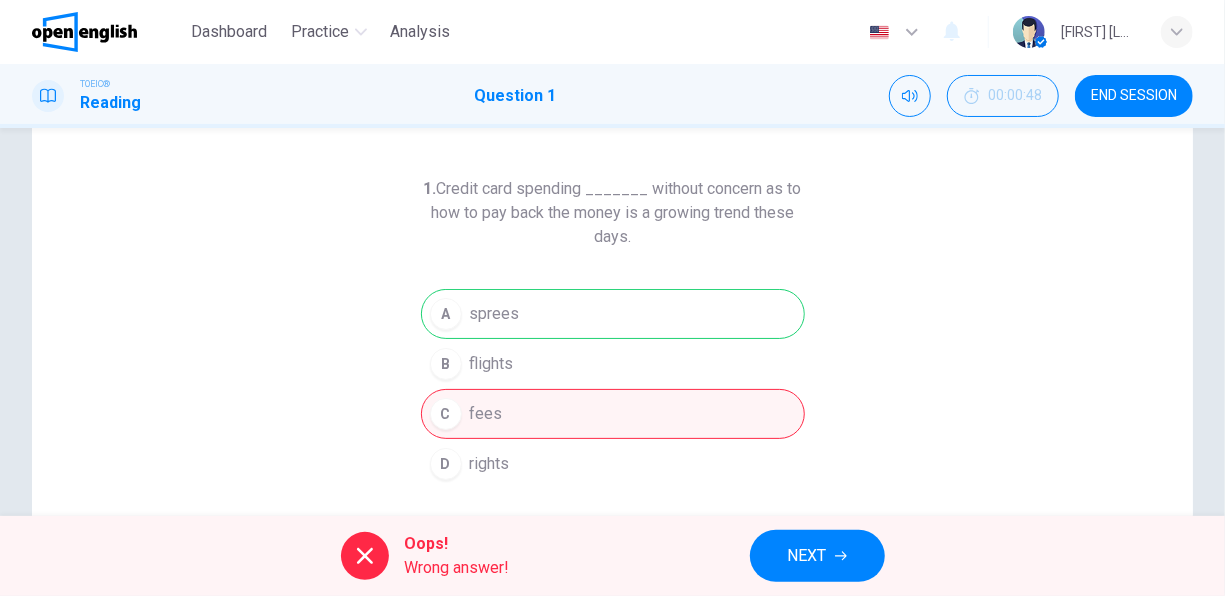scroll, scrollTop: 70, scrollLeft: 0, axis: vertical 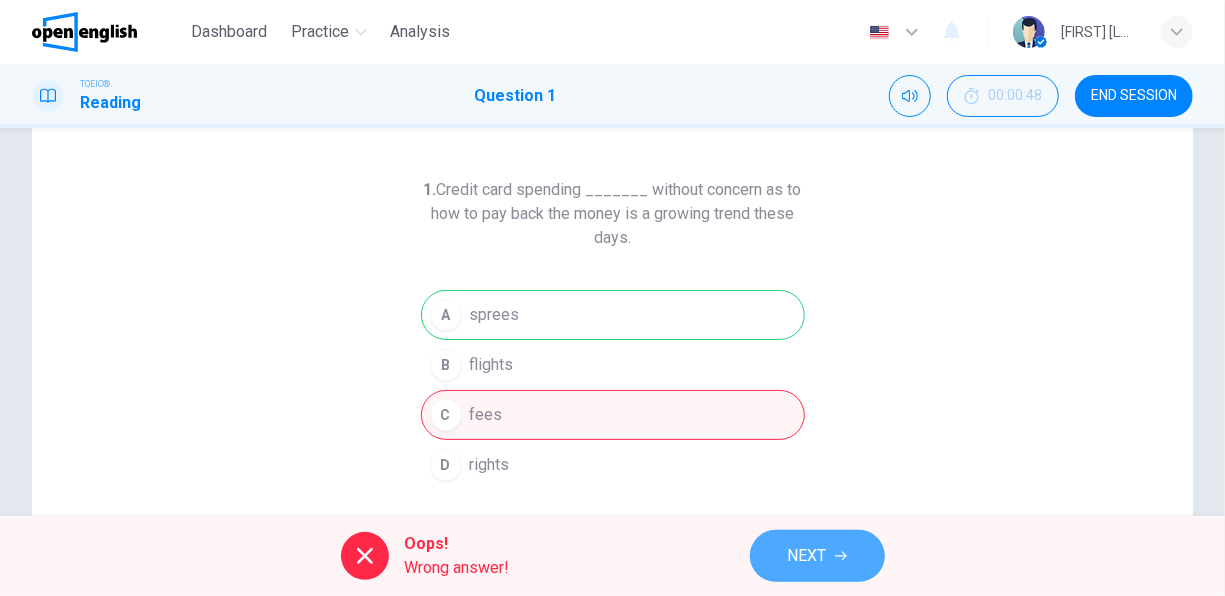 click 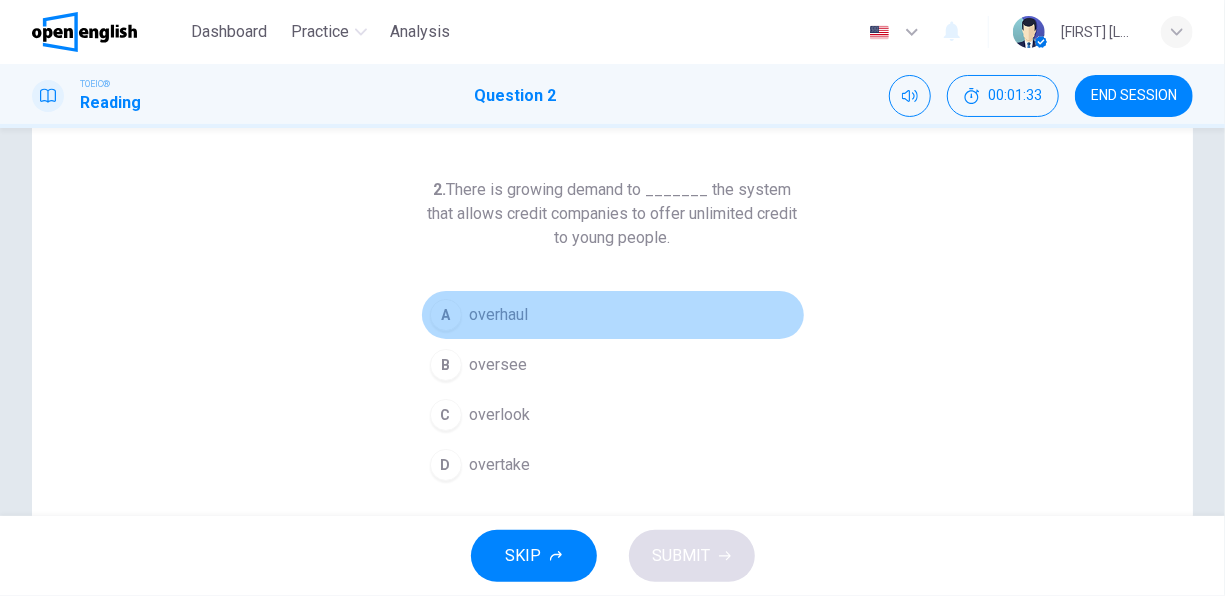 click on "overhaul" at bounding box center (499, 315) 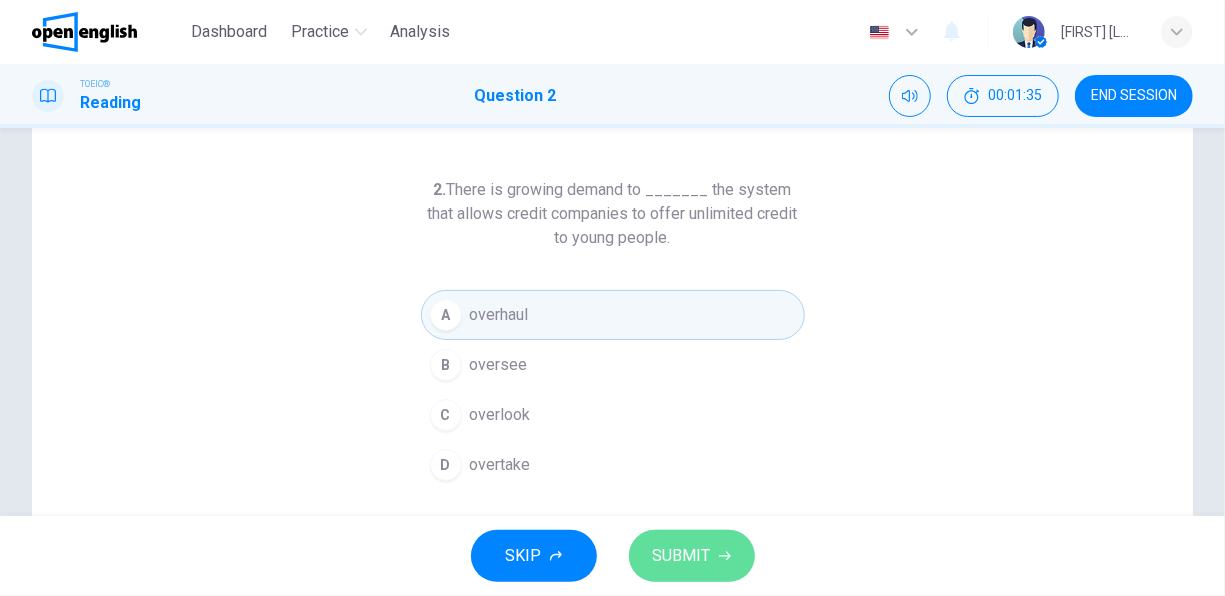 click on "SUBMIT" at bounding box center [682, 556] 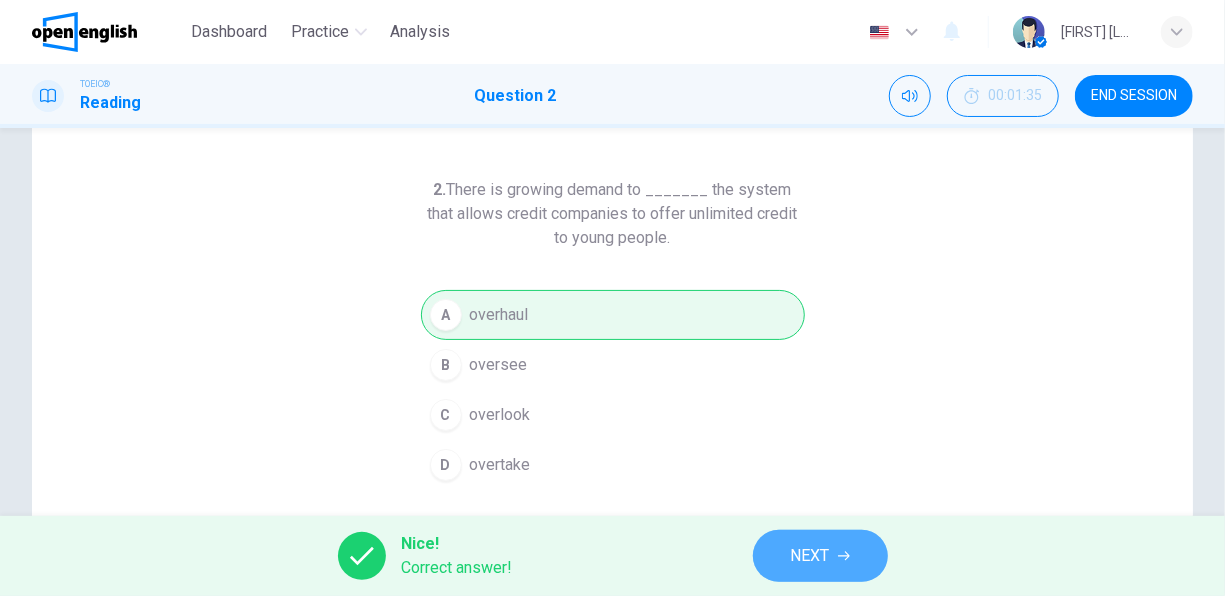 click on "NEXT" at bounding box center [810, 556] 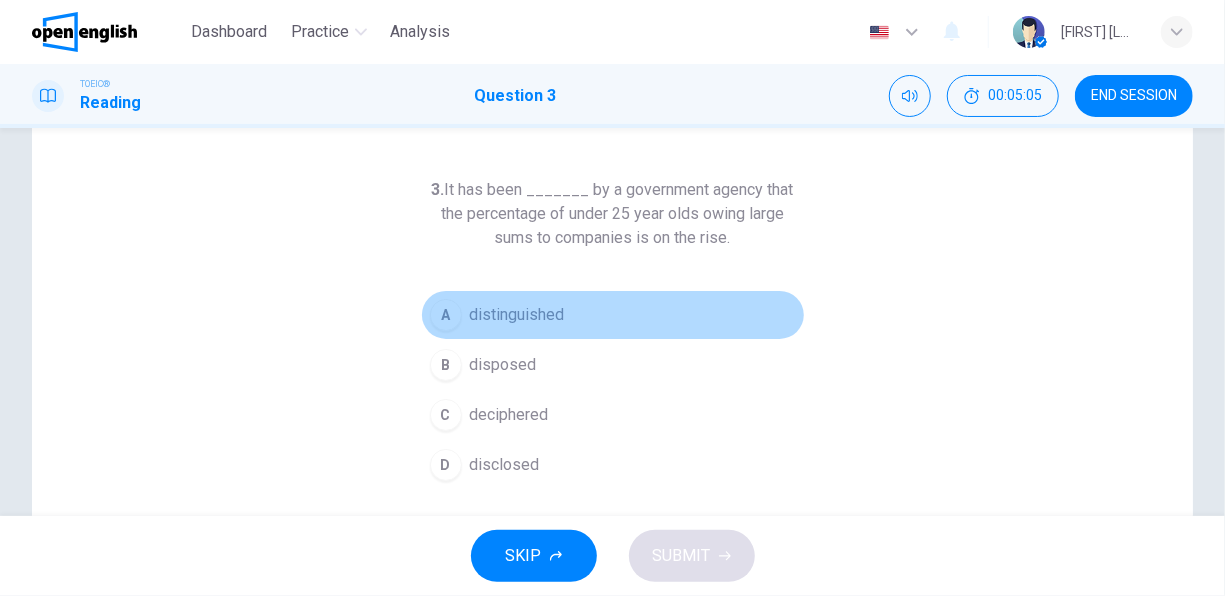 click on "distinguished" at bounding box center [517, 315] 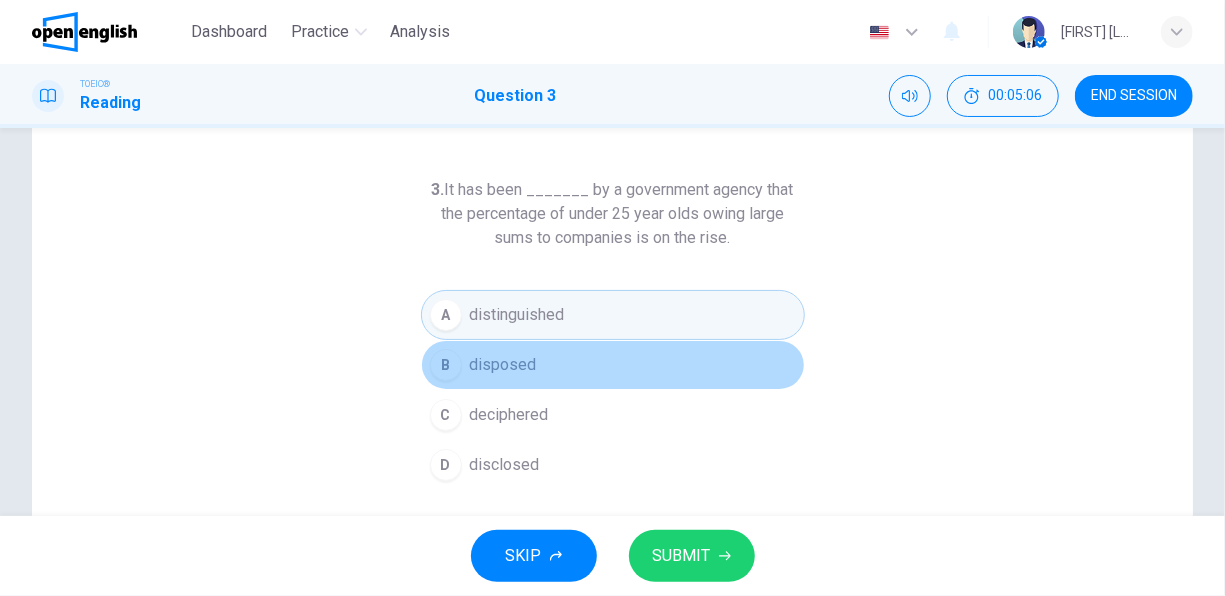 click on "disposed" at bounding box center [503, 365] 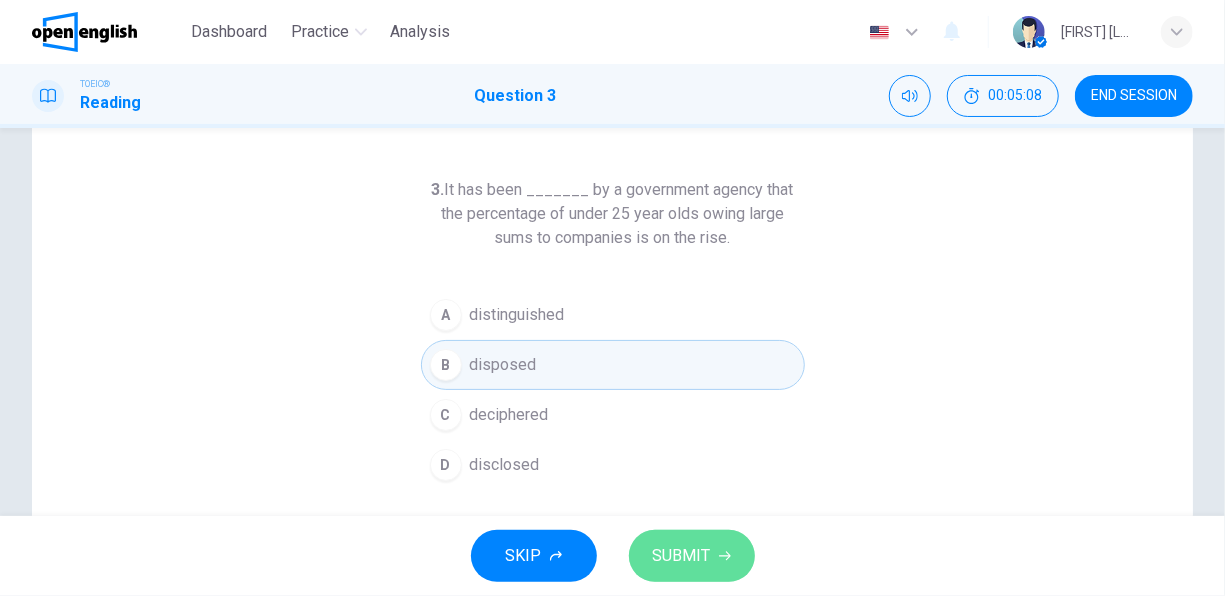 click on "SUBMIT" at bounding box center (682, 556) 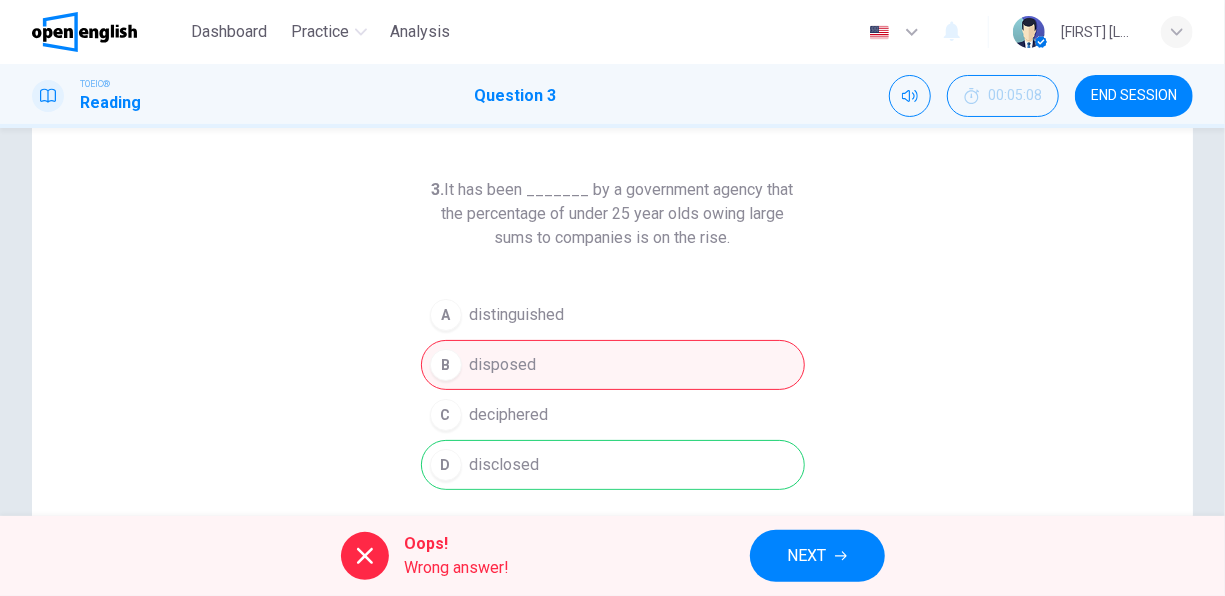 click on "NEXT" at bounding box center [807, 556] 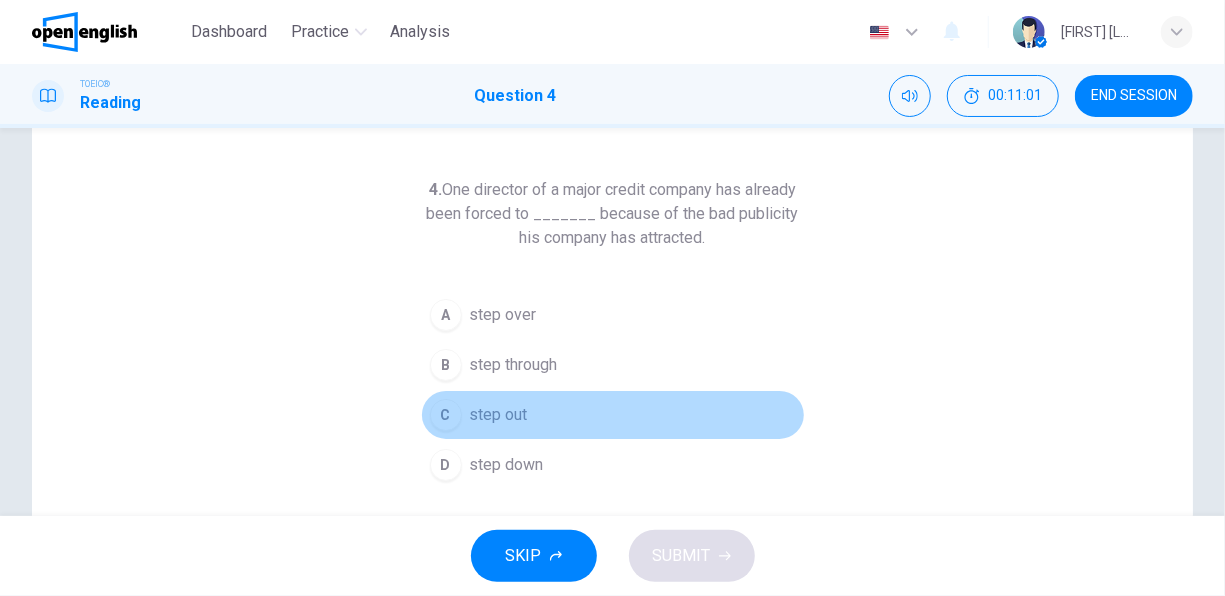 click on "step out" at bounding box center (499, 415) 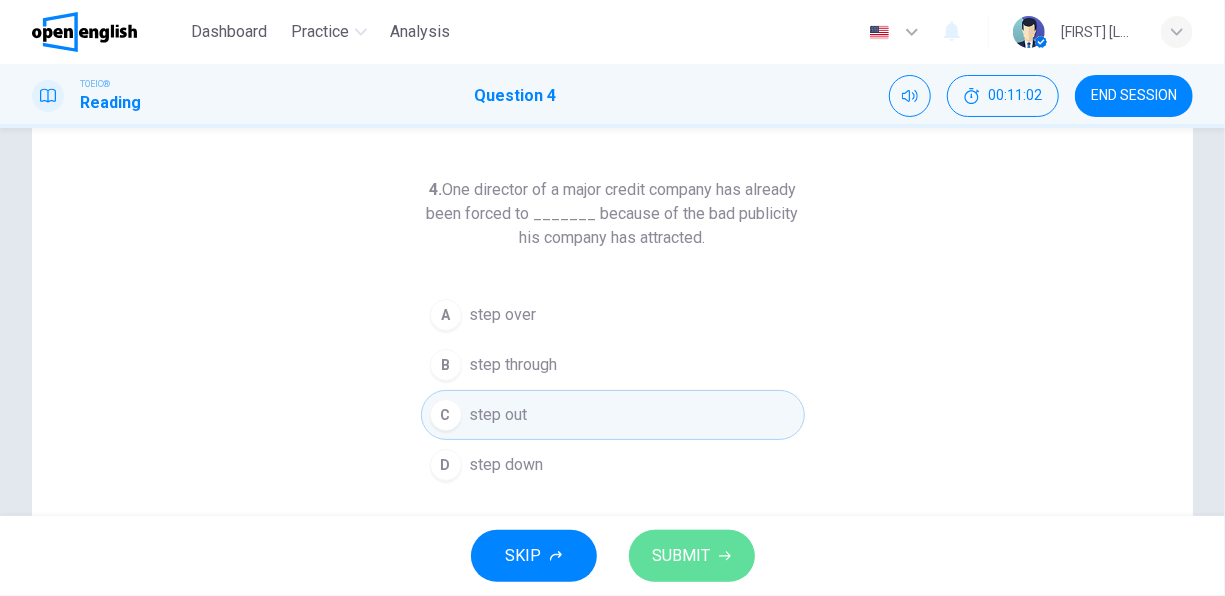 click on "SUBMIT" at bounding box center [692, 556] 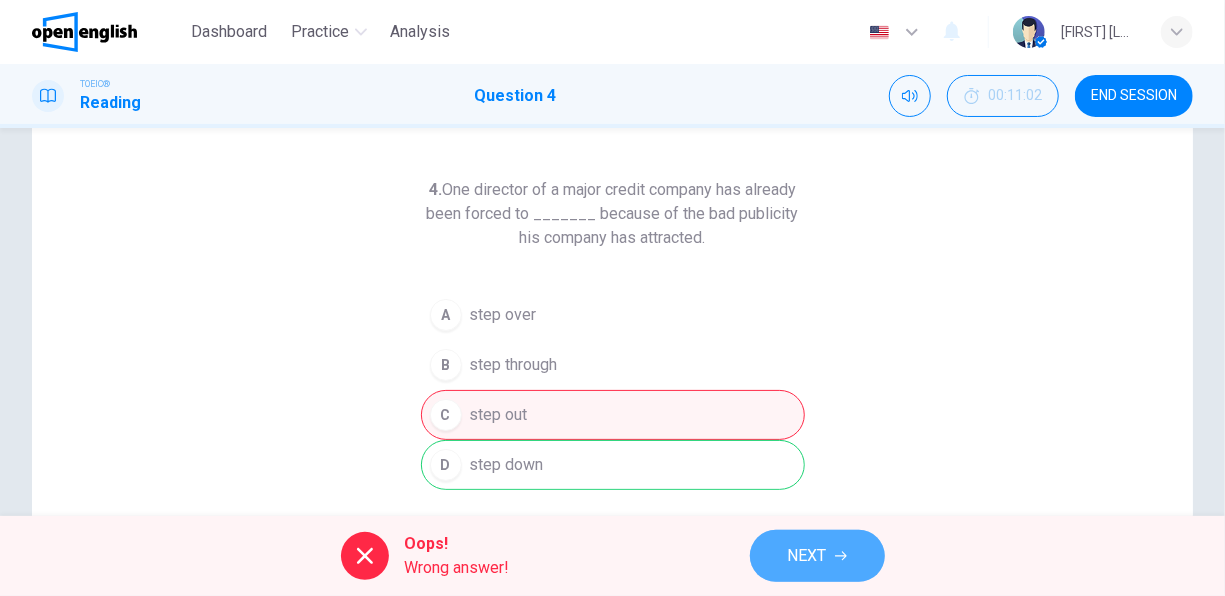 click on "NEXT" at bounding box center (807, 556) 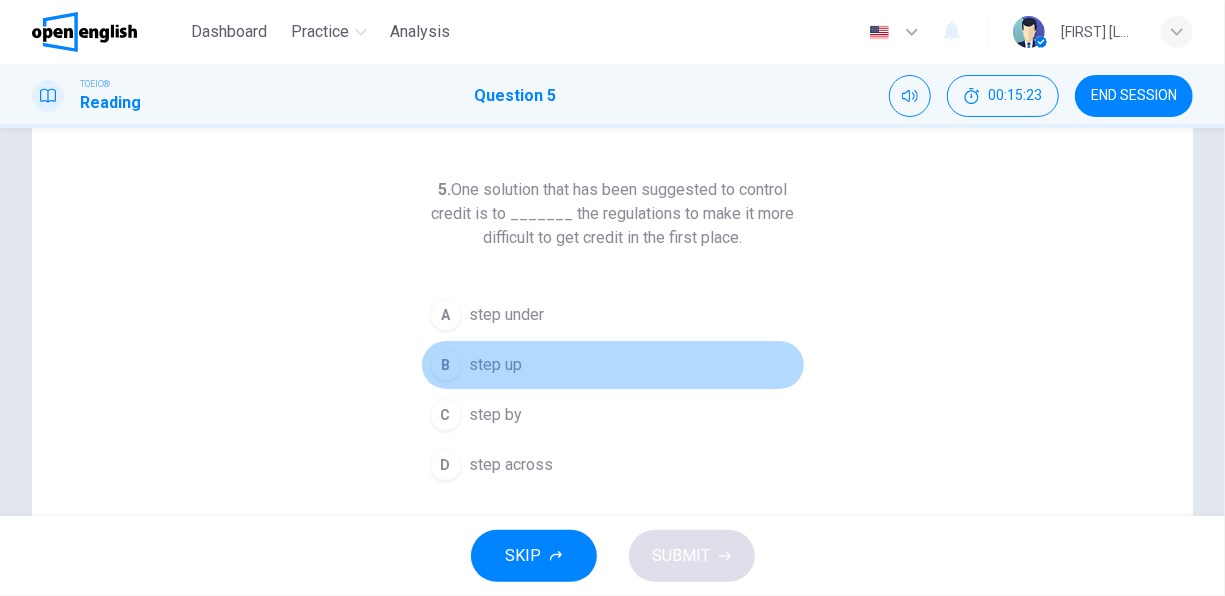 click on "step up" at bounding box center (496, 365) 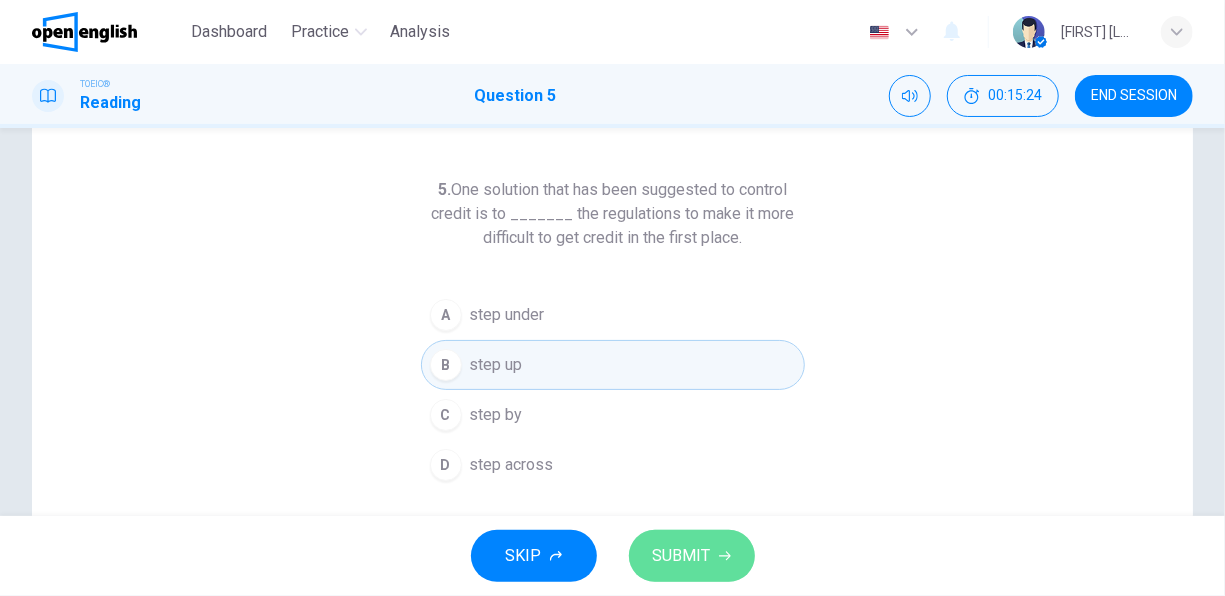click on "SUBMIT" at bounding box center [692, 556] 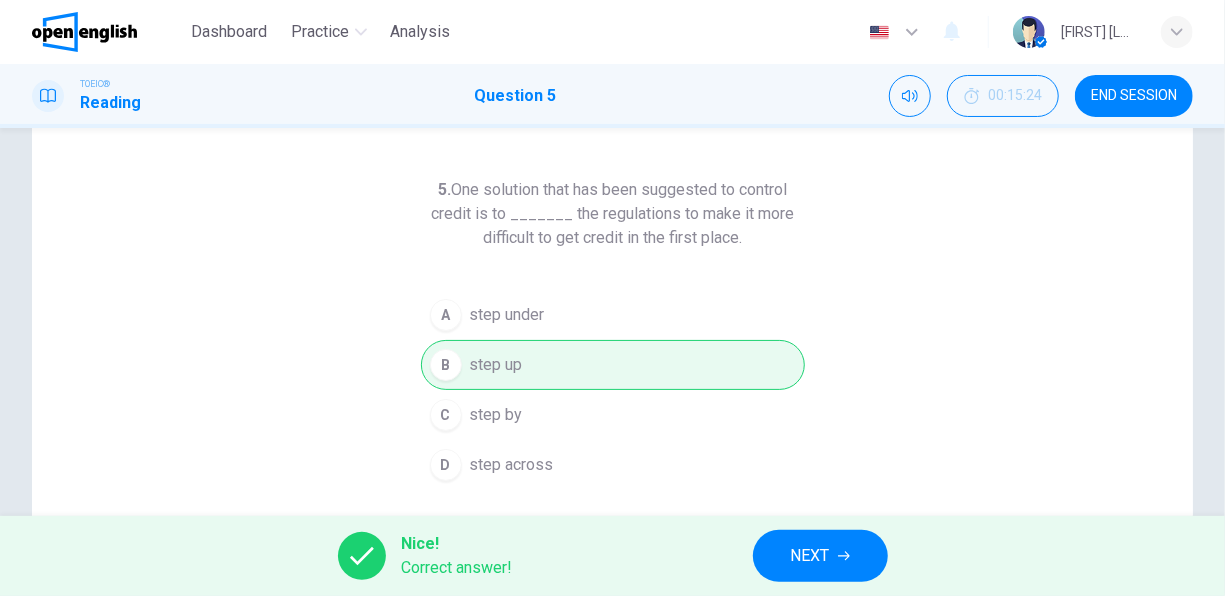 click on "NEXT" at bounding box center [810, 556] 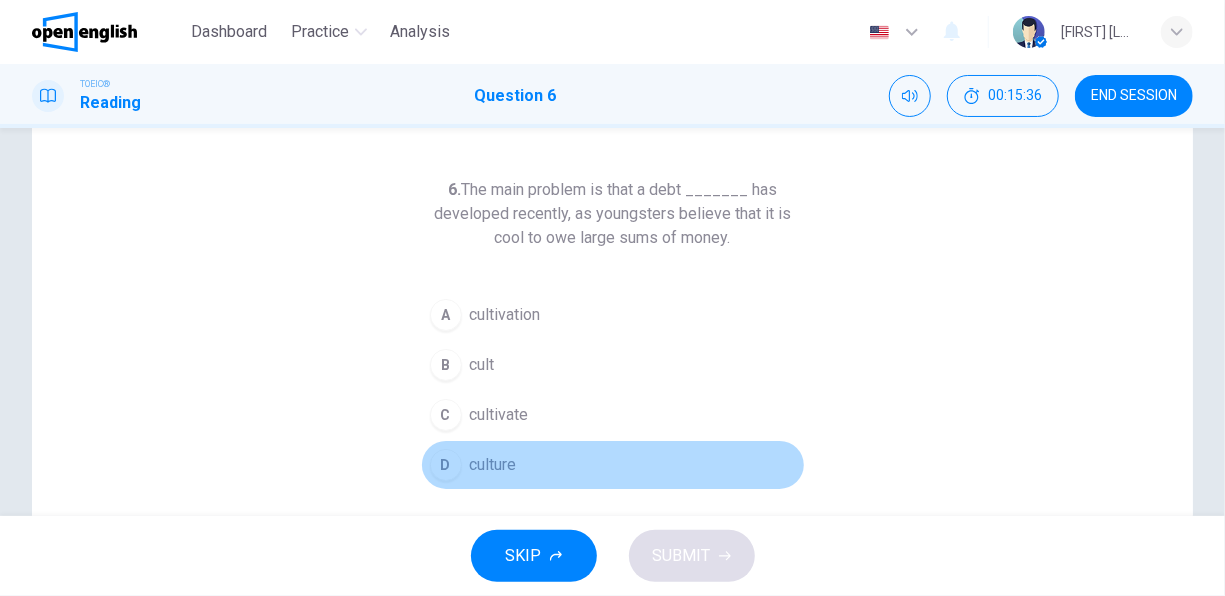click on "culture" at bounding box center [493, 465] 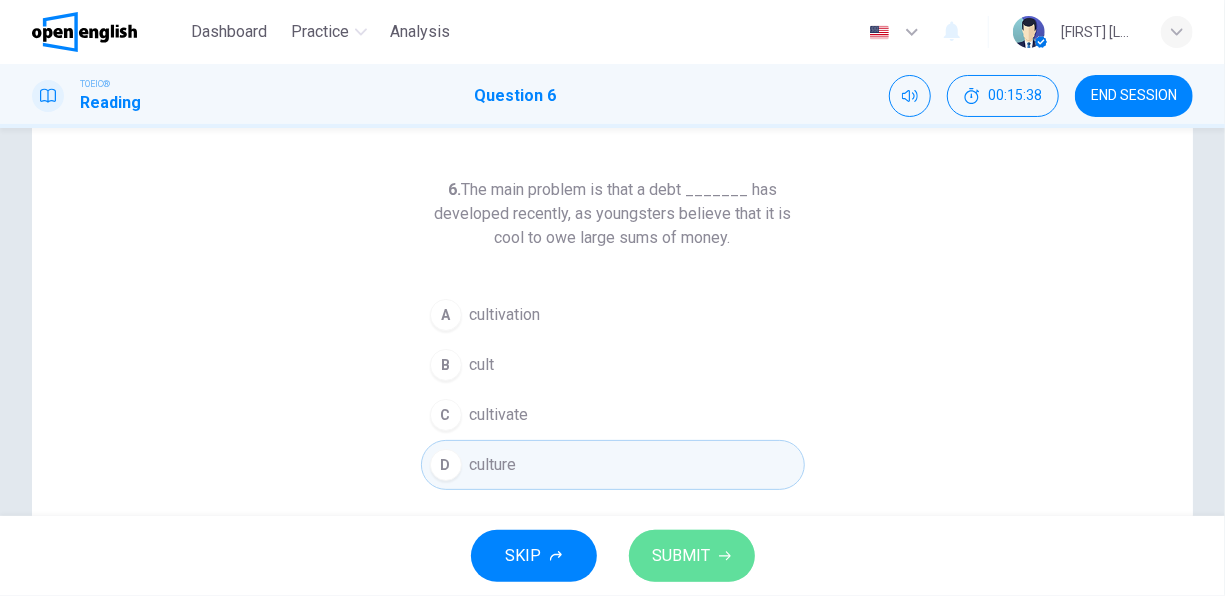 click on "SUBMIT" at bounding box center [692, 556] 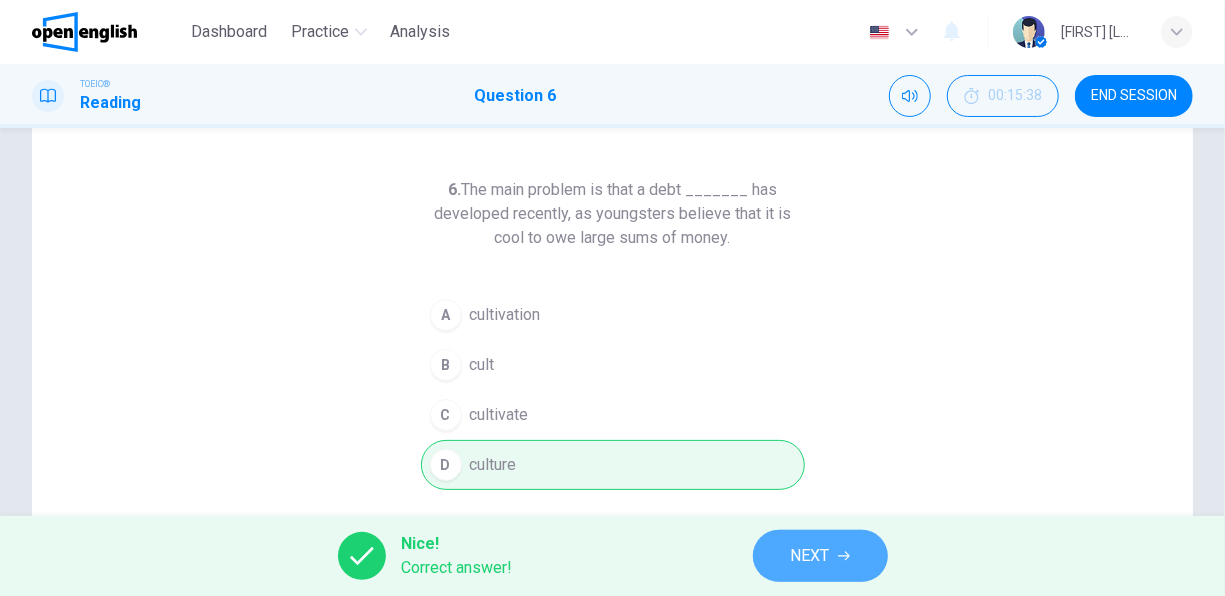 click on "NEXT" at bounding box center (810, 556) 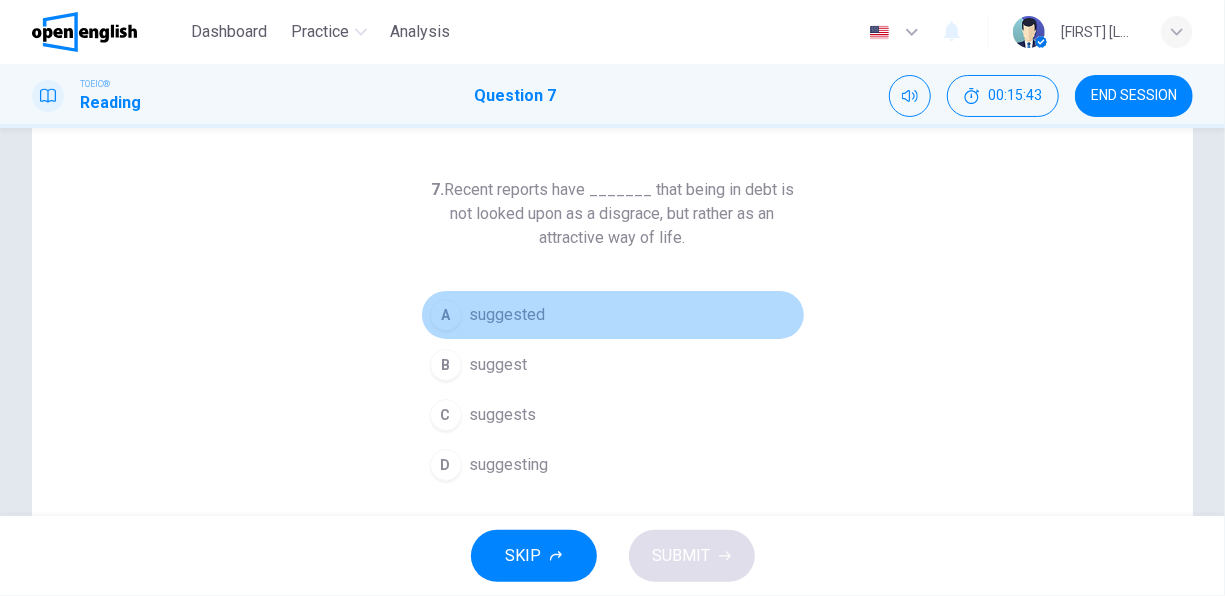 click on "suggested" at bounding box center [508, 315] 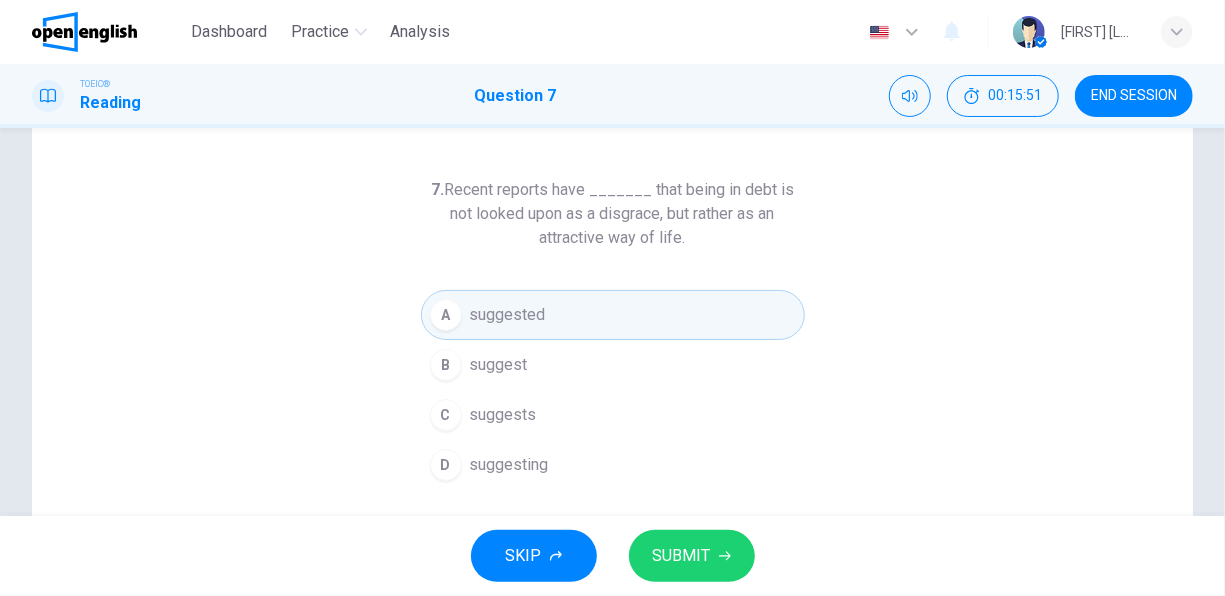 click on "SUBMIT" at bounding box center (682, 556) 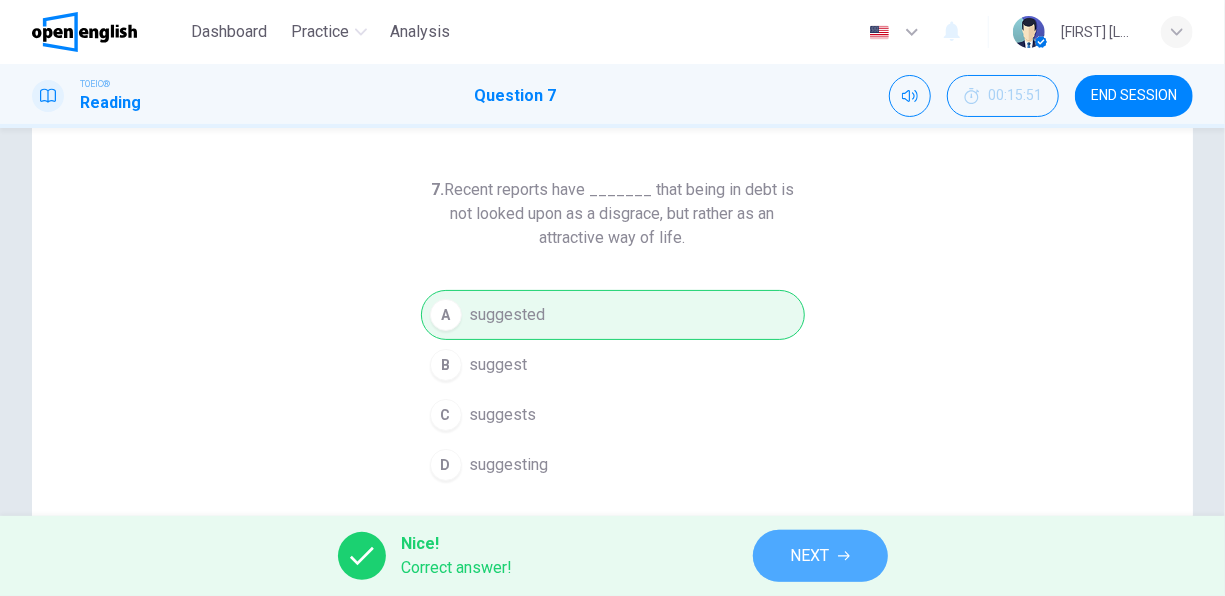 click on "NEXT" at bounding box center (810, 556) 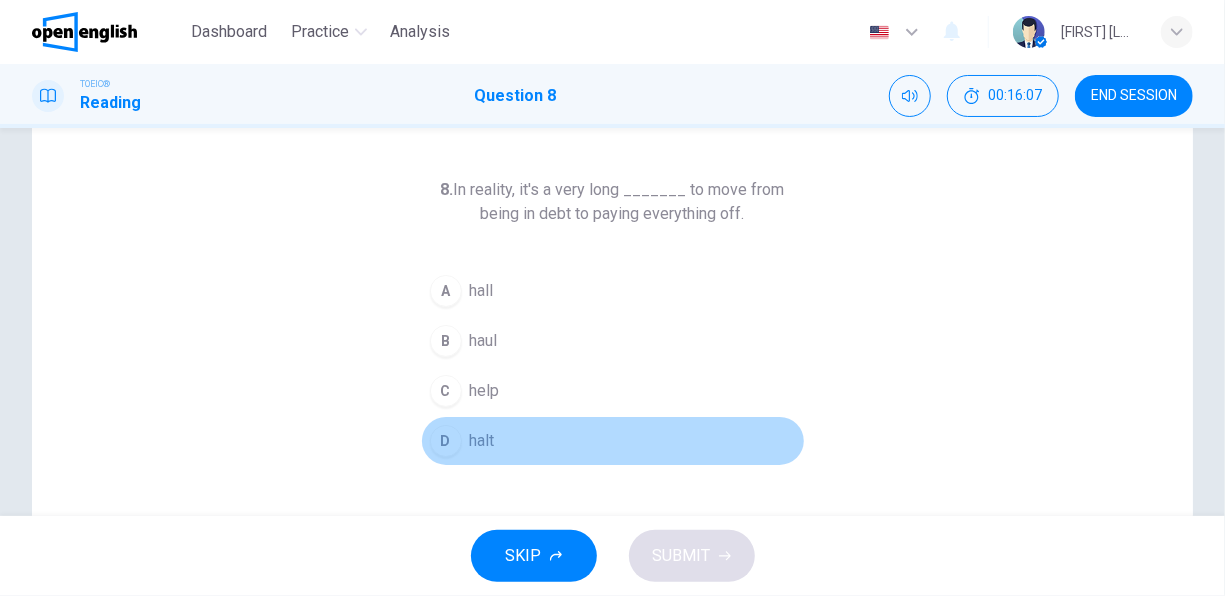 click on "halt" at bounding box center (482, 441) 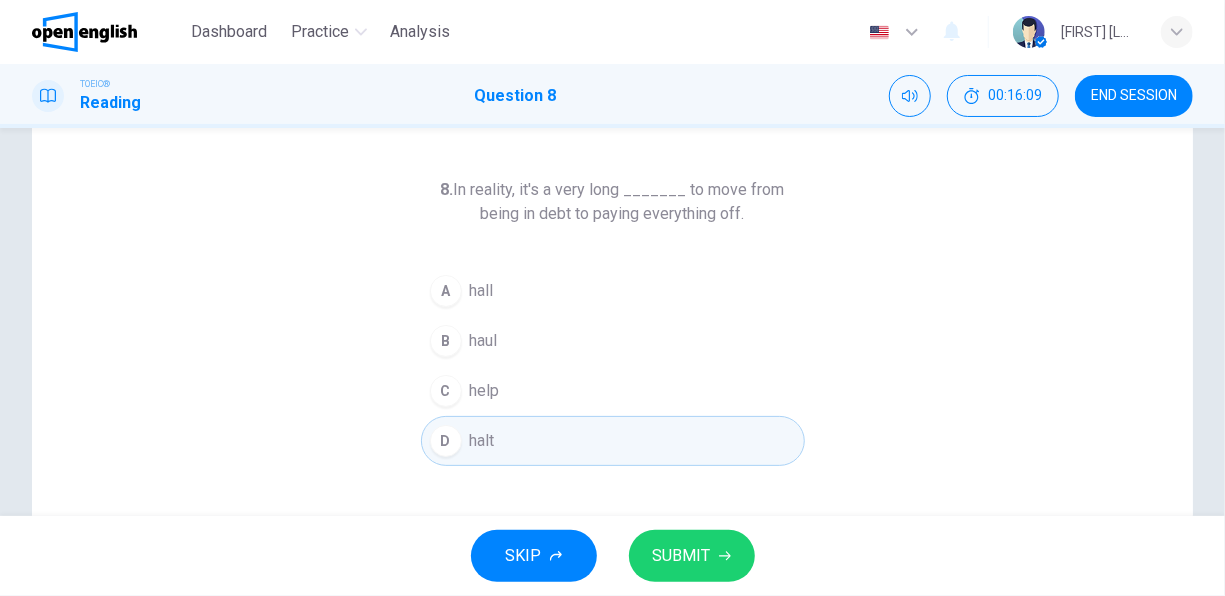 click on "SUBMIT" at bounding box center (692, 556) 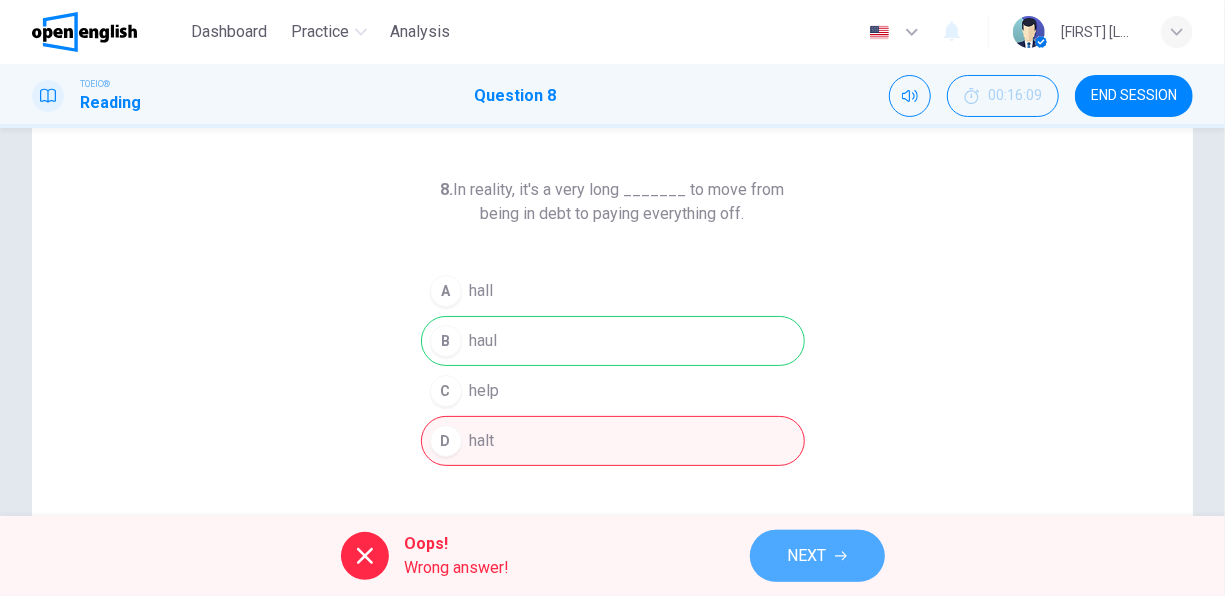 click on "NEXT" at bounding box center [817, 556] 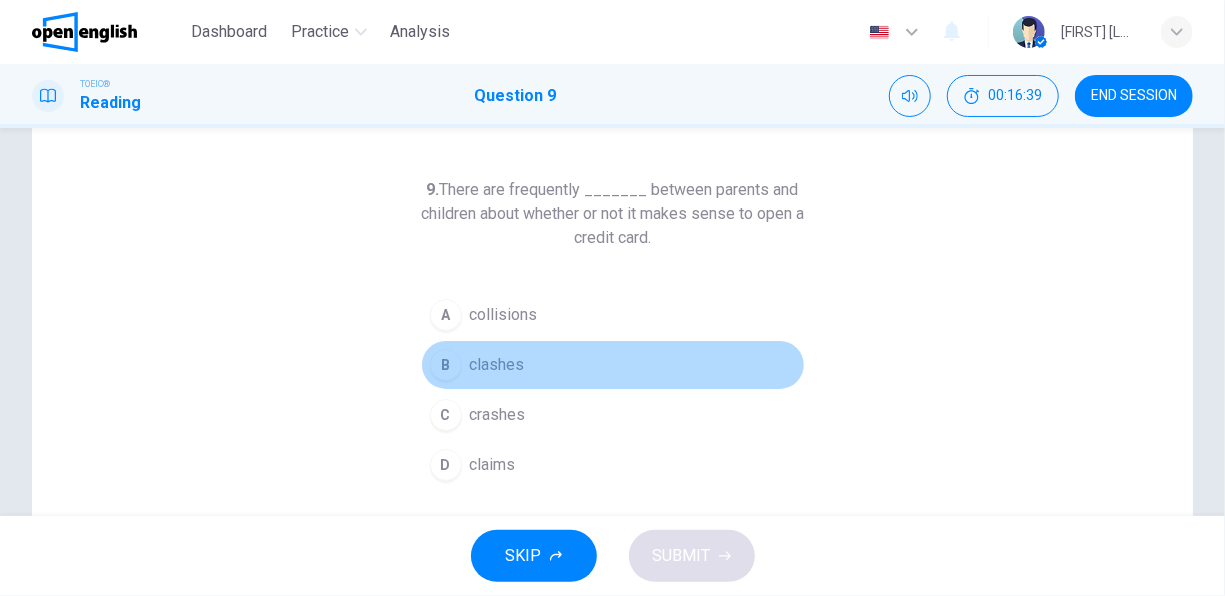 click on "clashes" at bounding box center (497, 365) 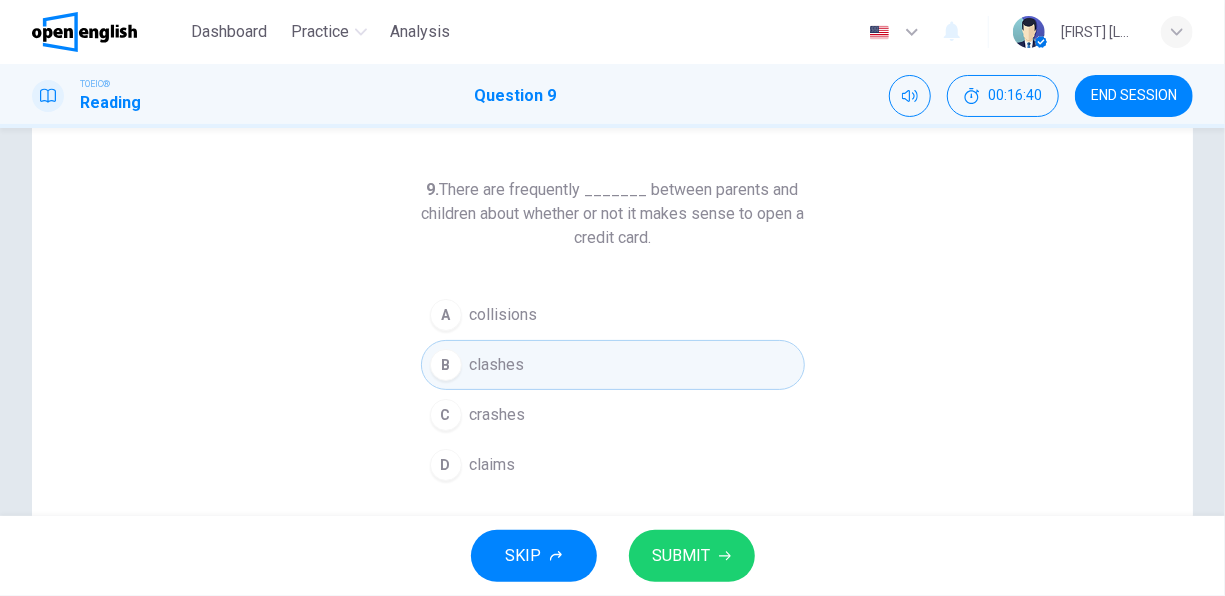 click on "SUBMIT" at bounding box center (682, 556) 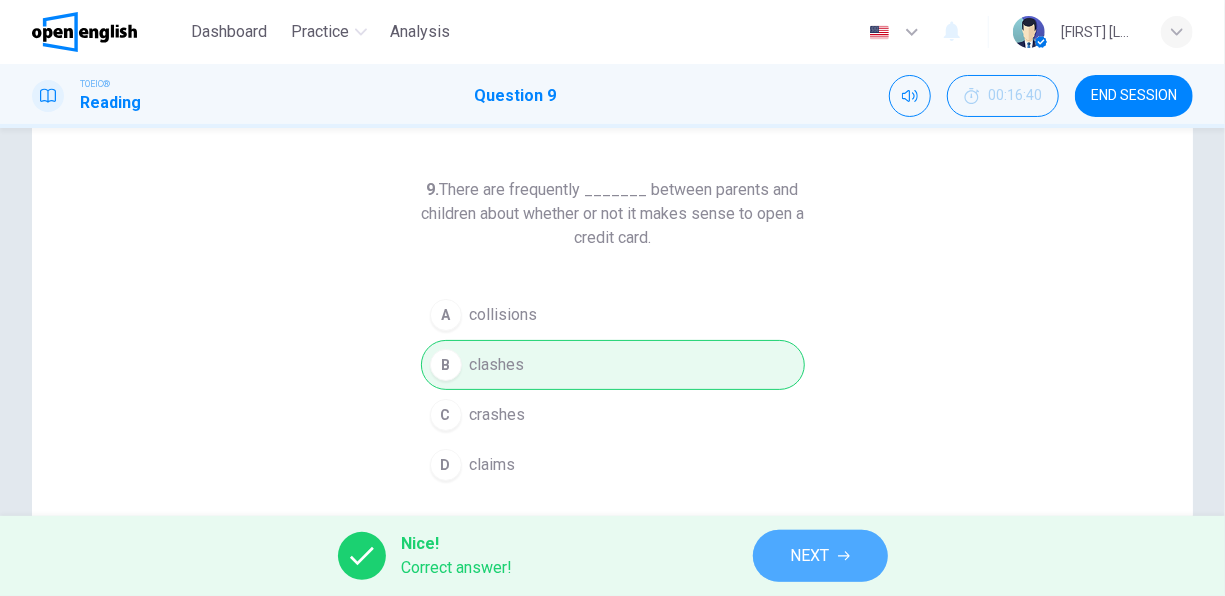 click 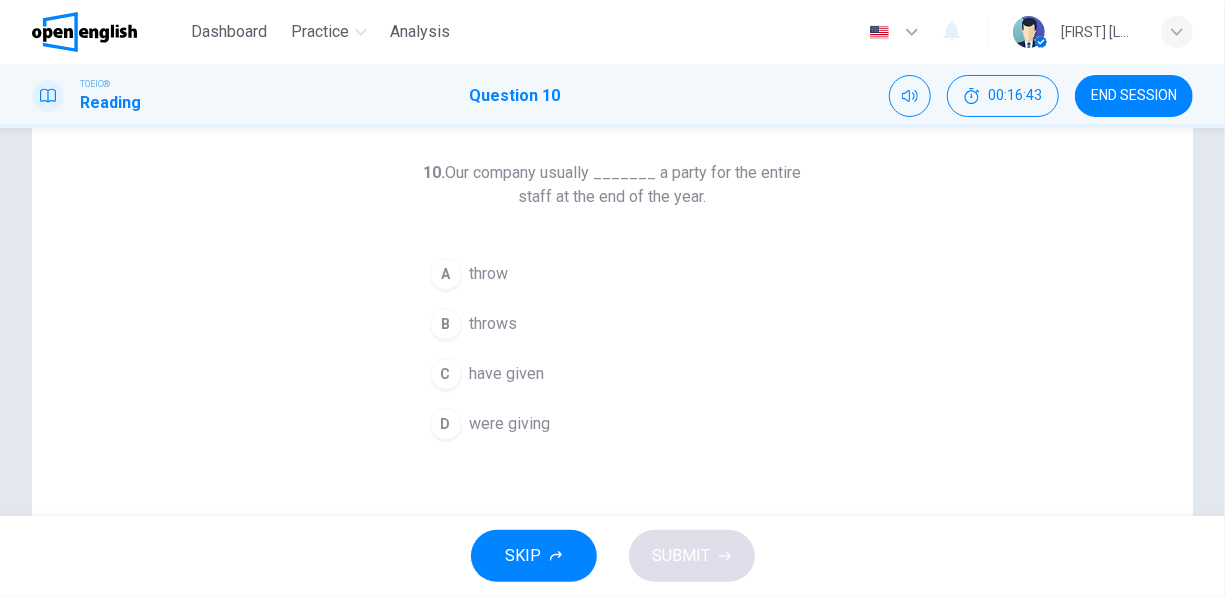 scroll, scrollTop: 90, scrollLeft: 0, axis: vertical 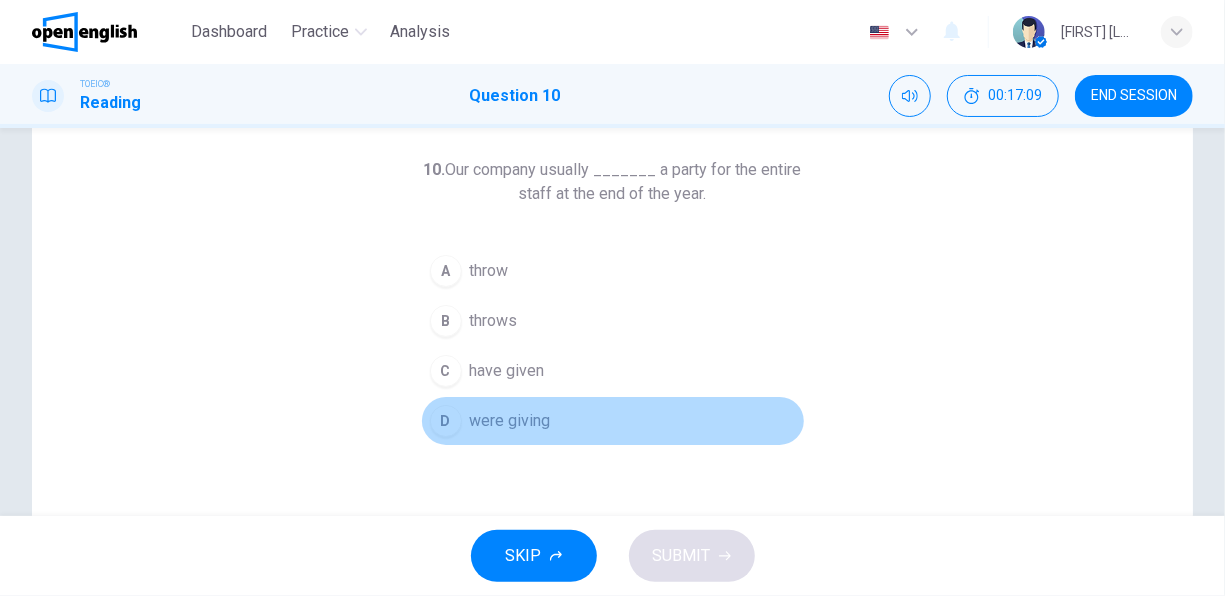 click on "were giving" at bounding box center [510, 421] 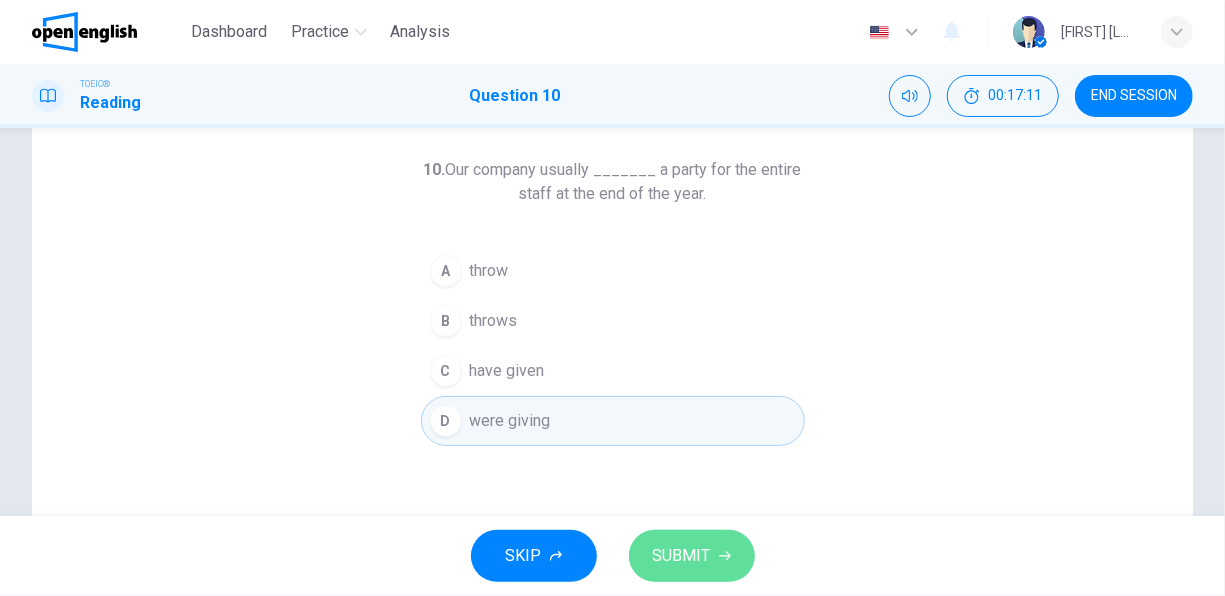click on "SUBMIT" at bounding box center (682, 556) 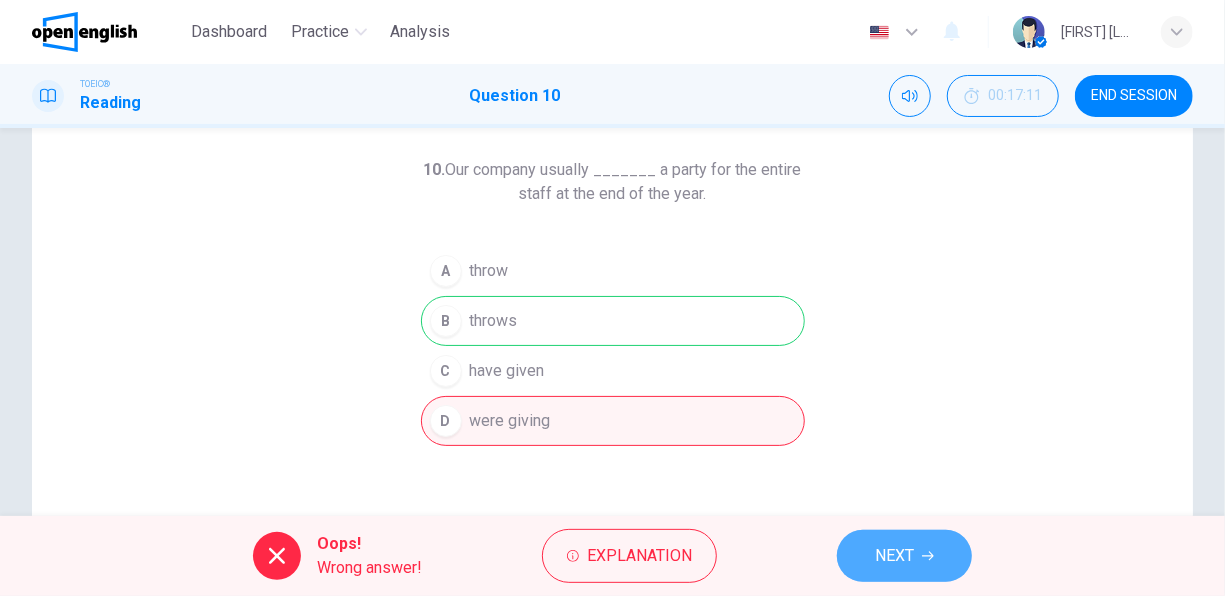 click on "NEXT" at bounding box center (904, 556) 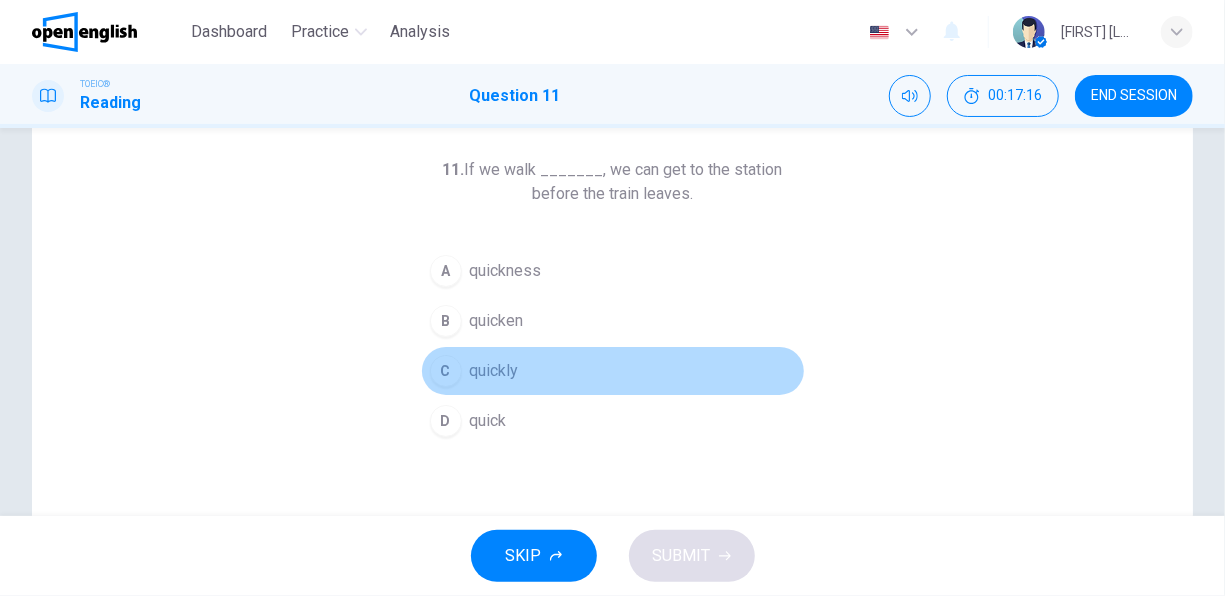 click on "quickly" at bounding box center [494, 371] 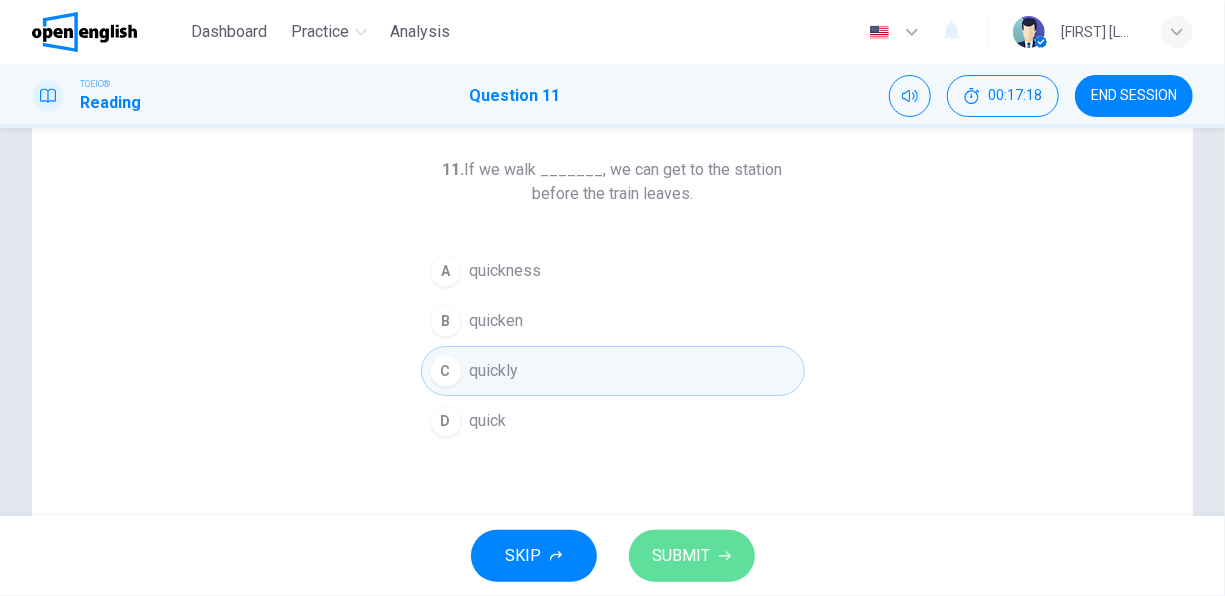 click on "SUBMIT" at bounding box center [692, 556] 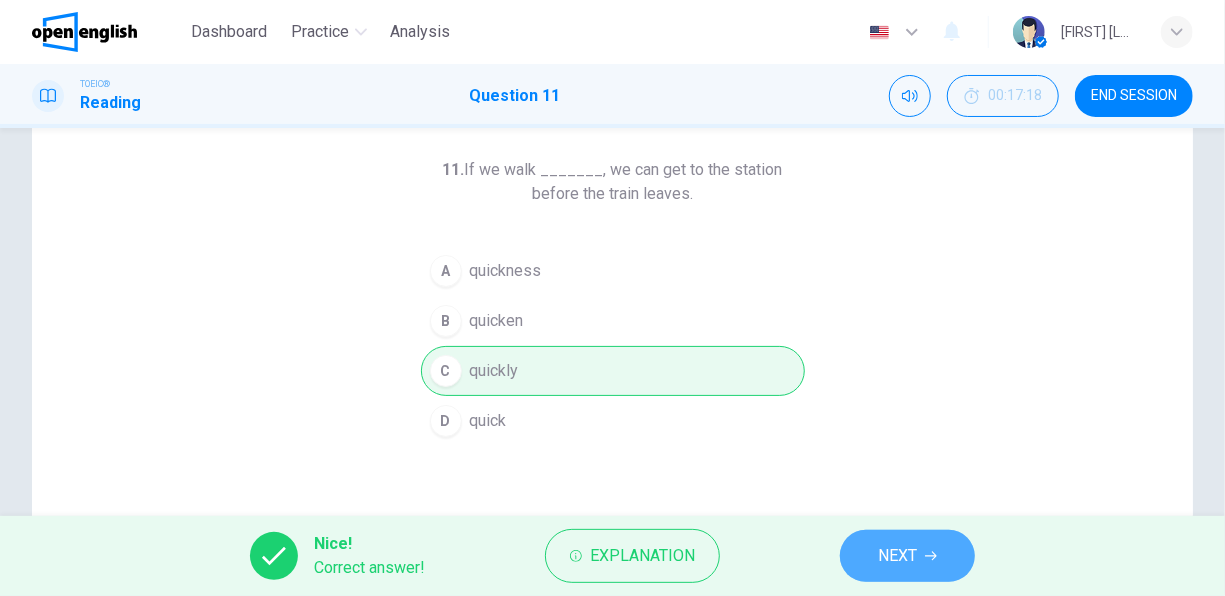 click on "NEXT" at bounding box center [897, 556] 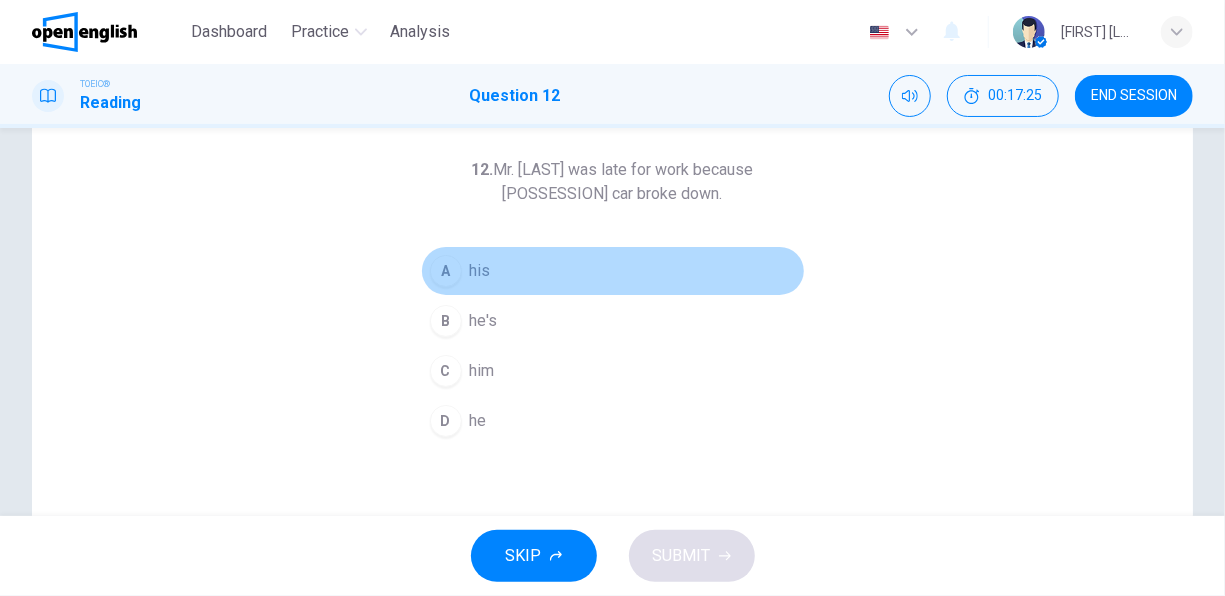click on "his" at bounding box center (480, 271) 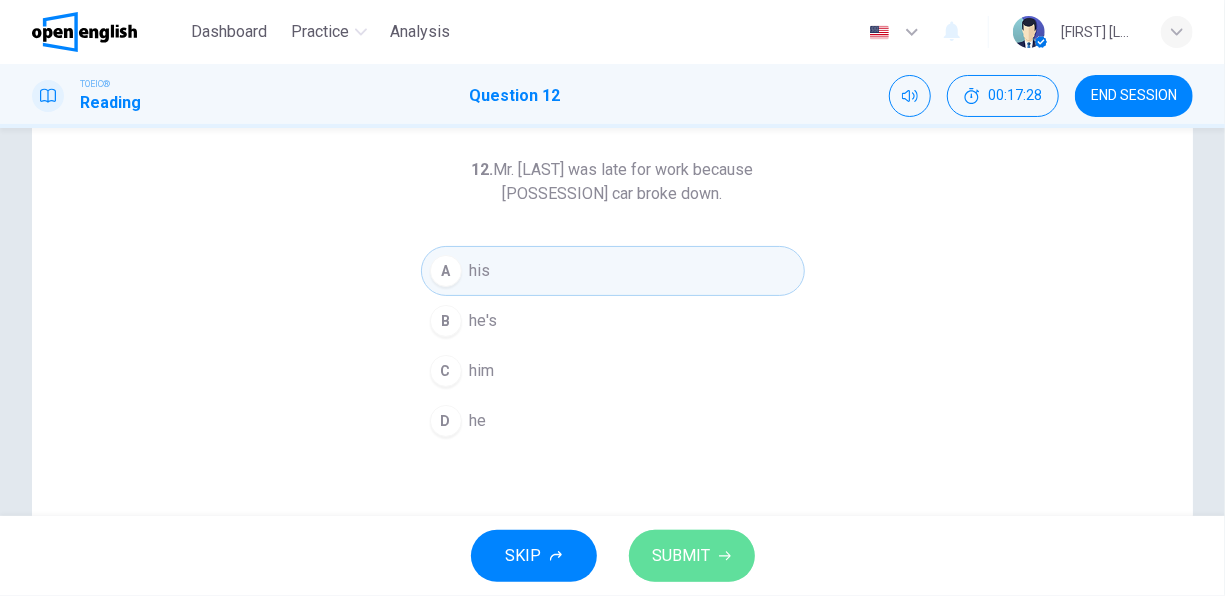 click on "SUBMIT" at bounding box center [682, 556] 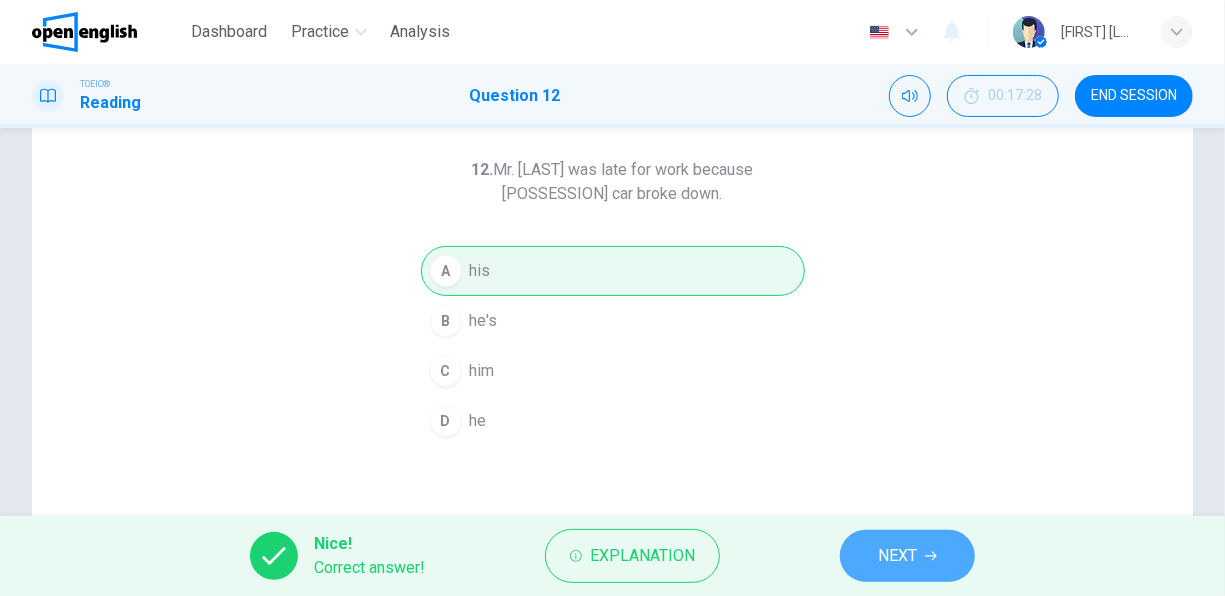 click on "NEXT" at bounding box center [907, 556] 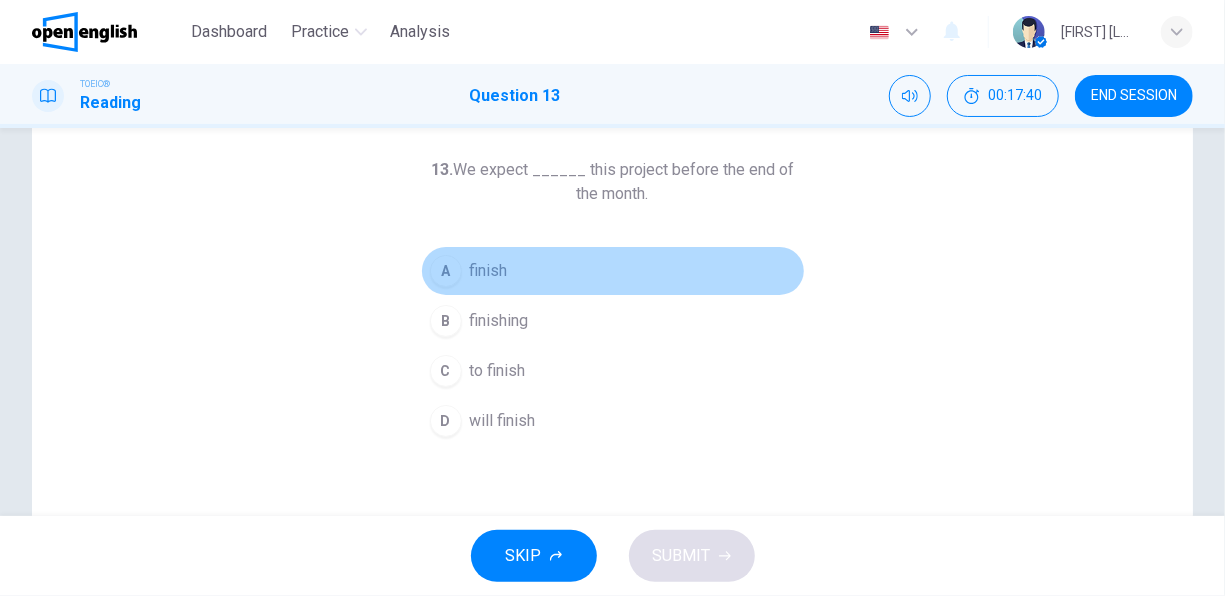 click on "finish" at bounding box center [489, 271] 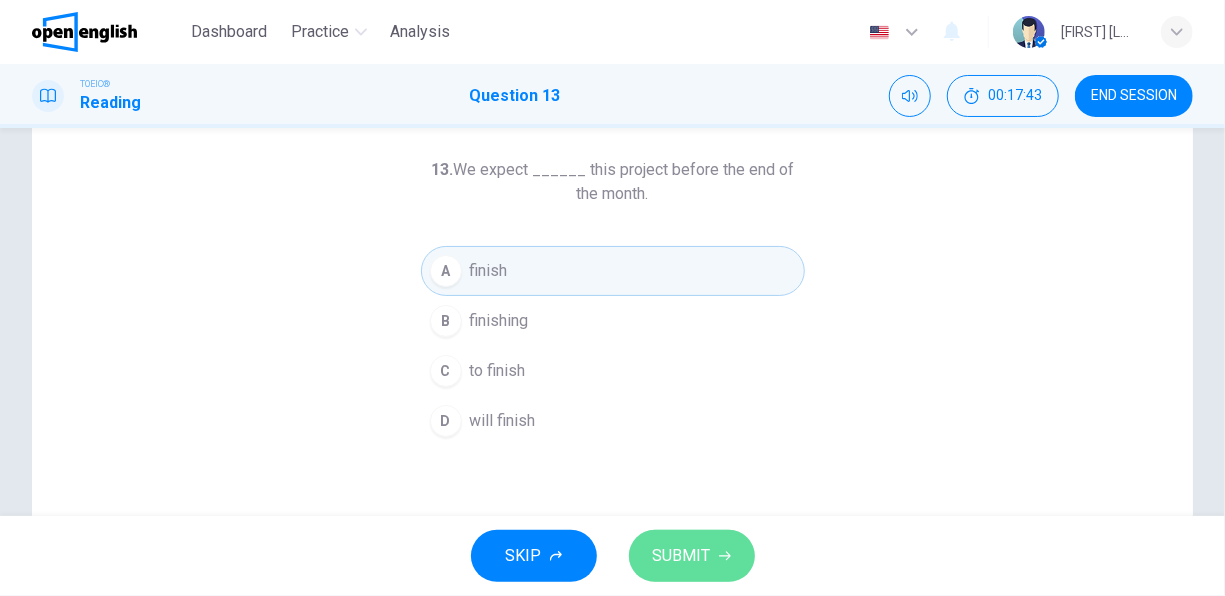 click on "SUBMIT" at bounding box center (682, 556) 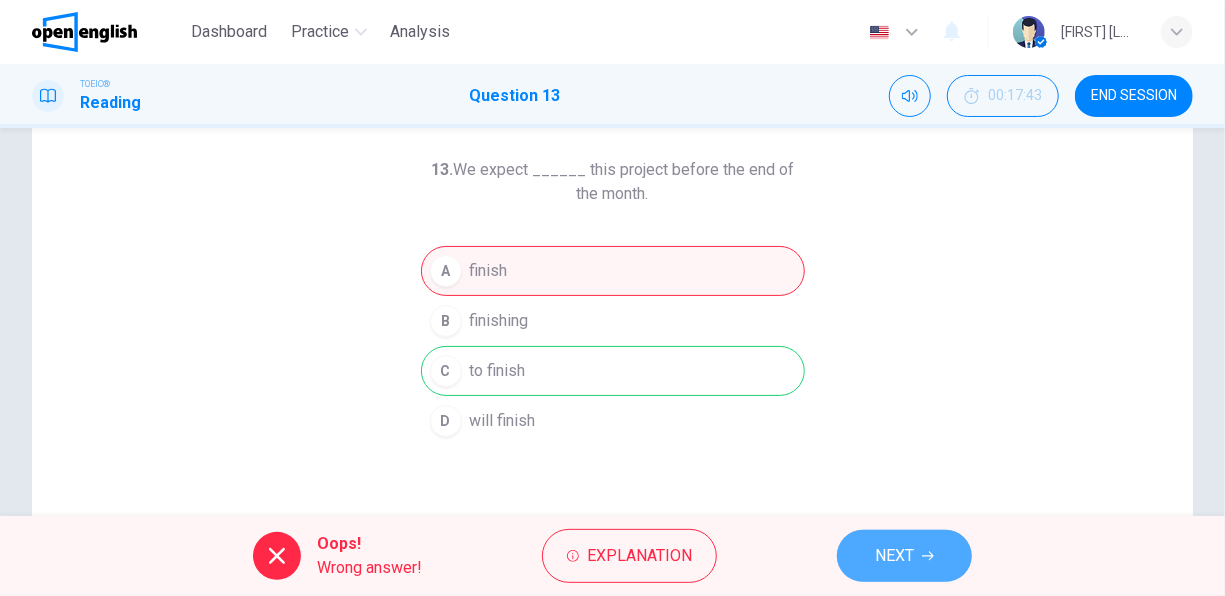click on "NEXT" at bounding box center [894, 556] 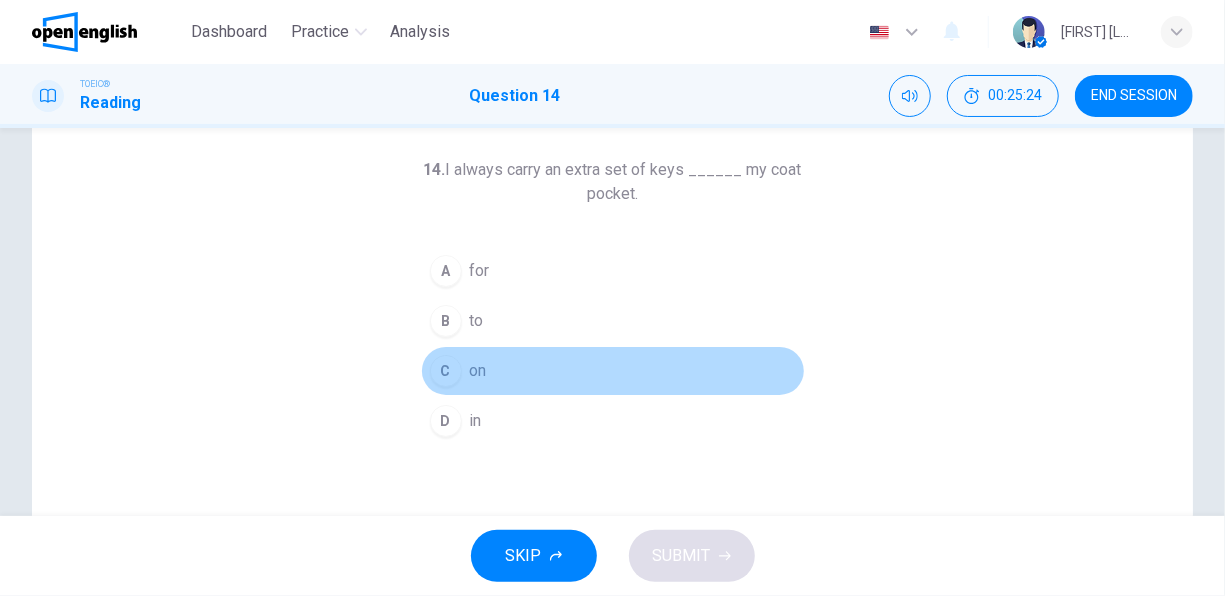 click on "on" at bounding box center (478, 371) 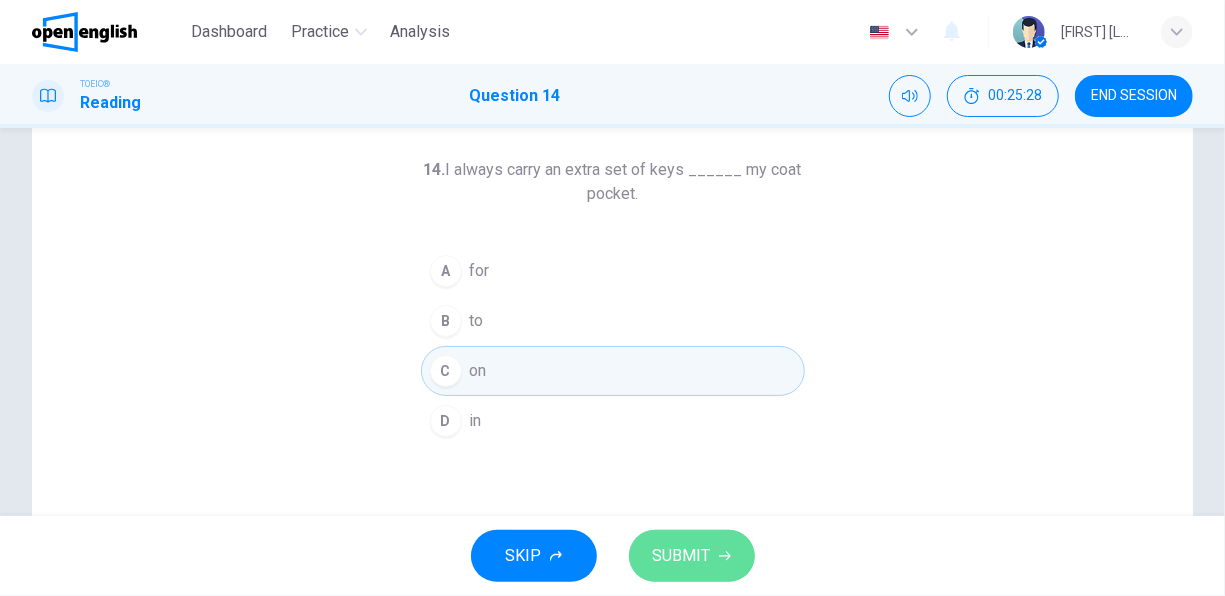 click on "SUBMIT" at bounding box center [682, 556] 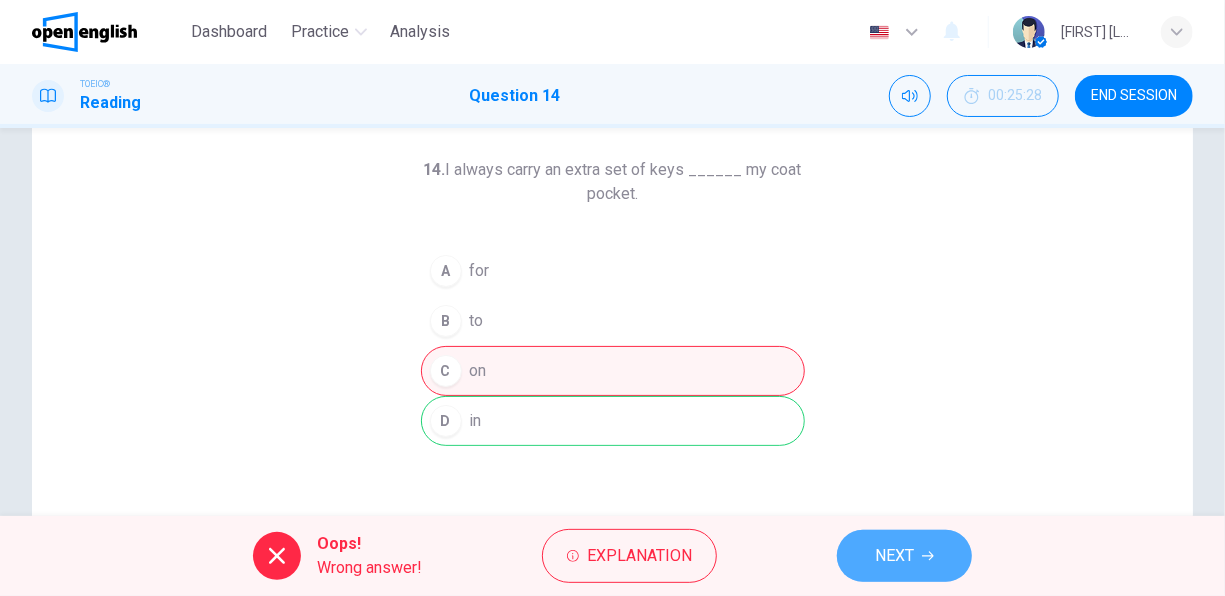 click on "NEXT" at bounding box center (894, 556) 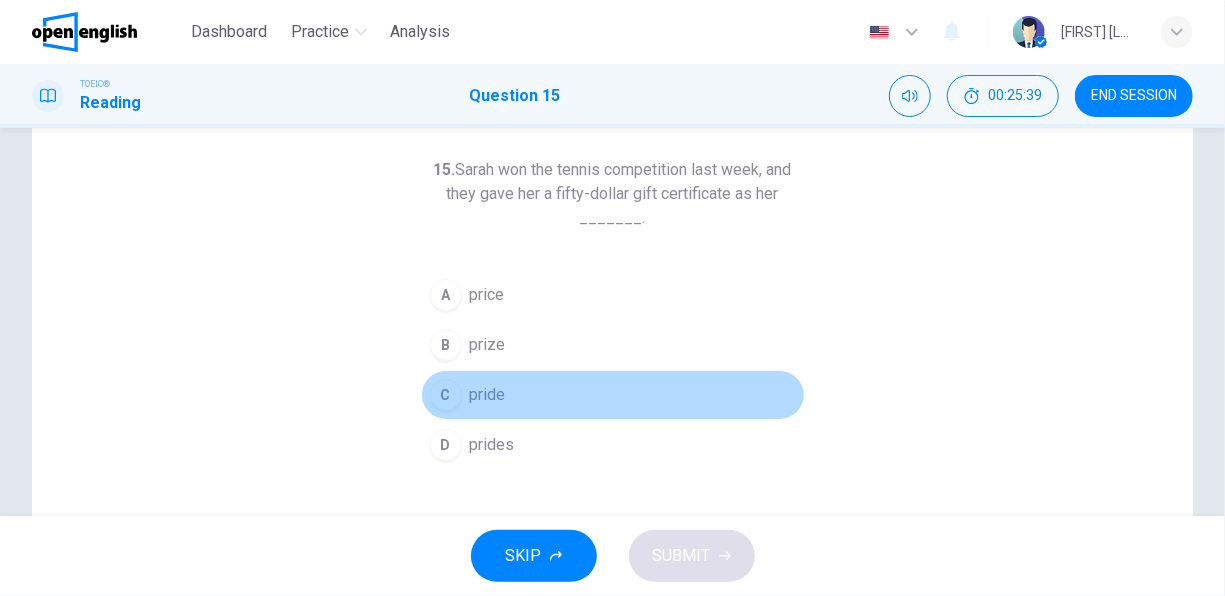 click on "pride" at bounding box center (488, 395) 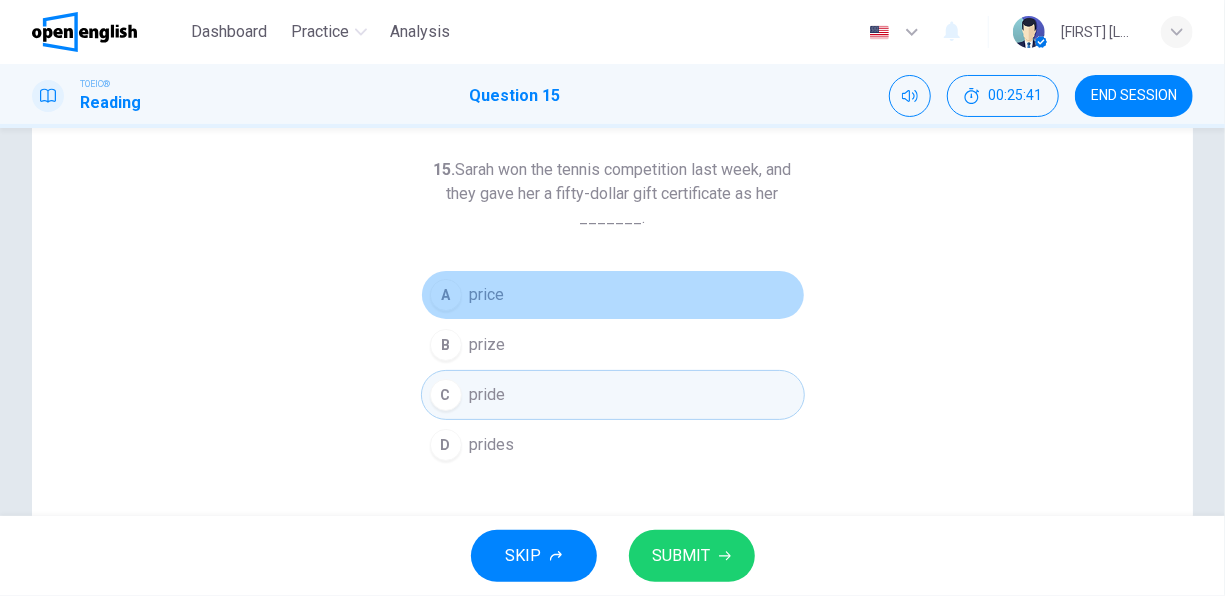 click on "price" at bounding box center [487, 295] 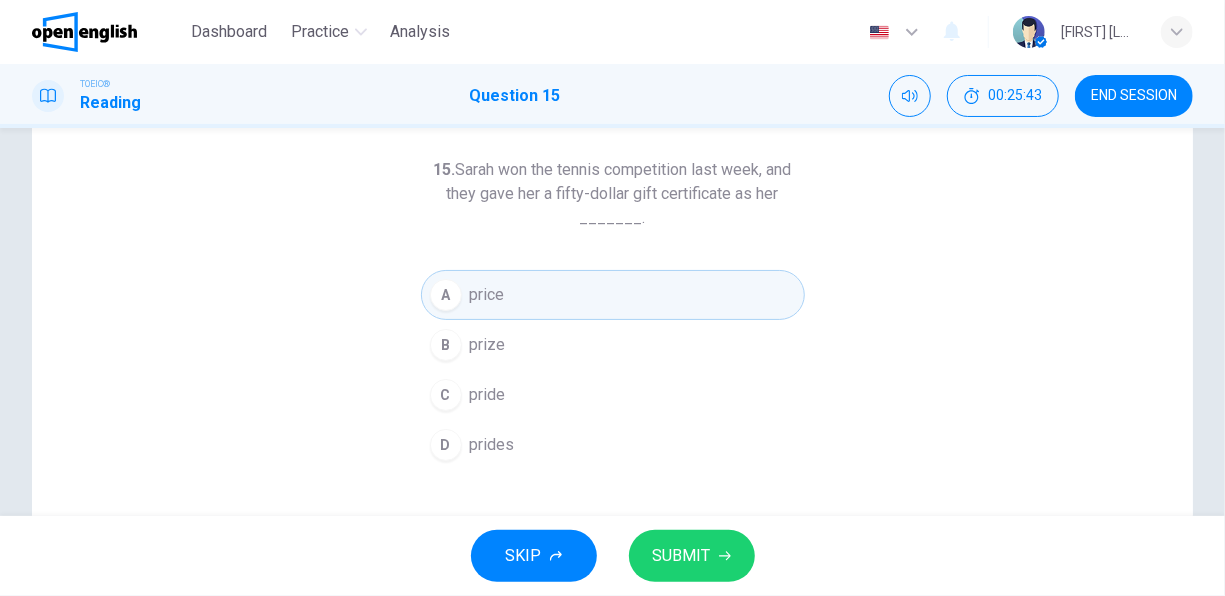click on "SUBMIT" at bounding box center [682, 556] 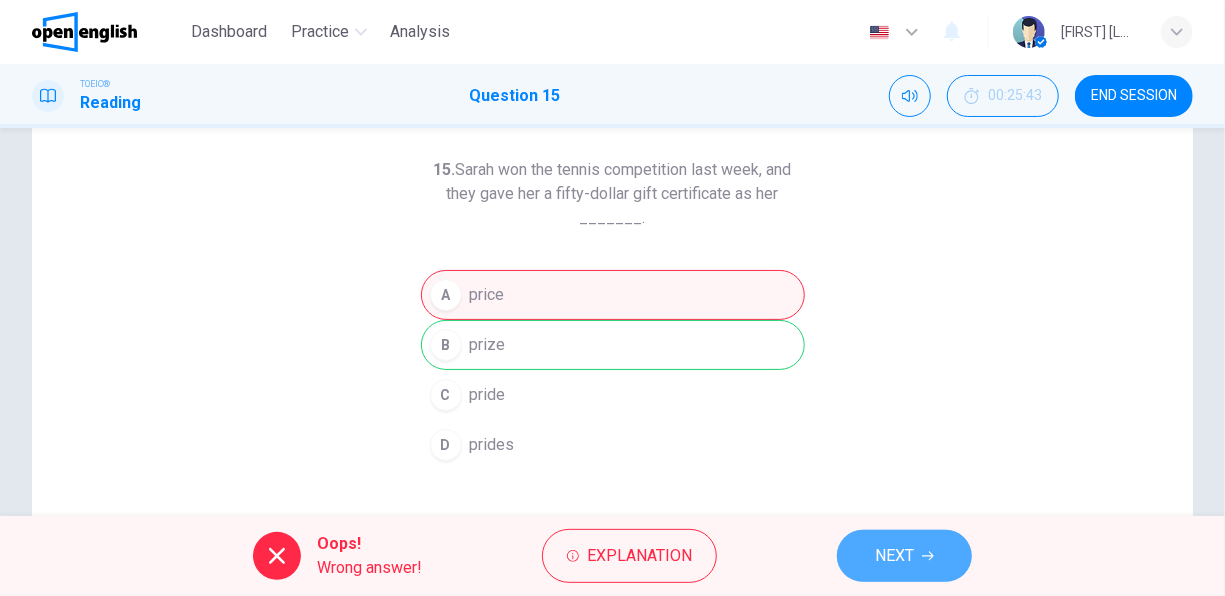 click on "NEXT" at bounding box center (904, 556) 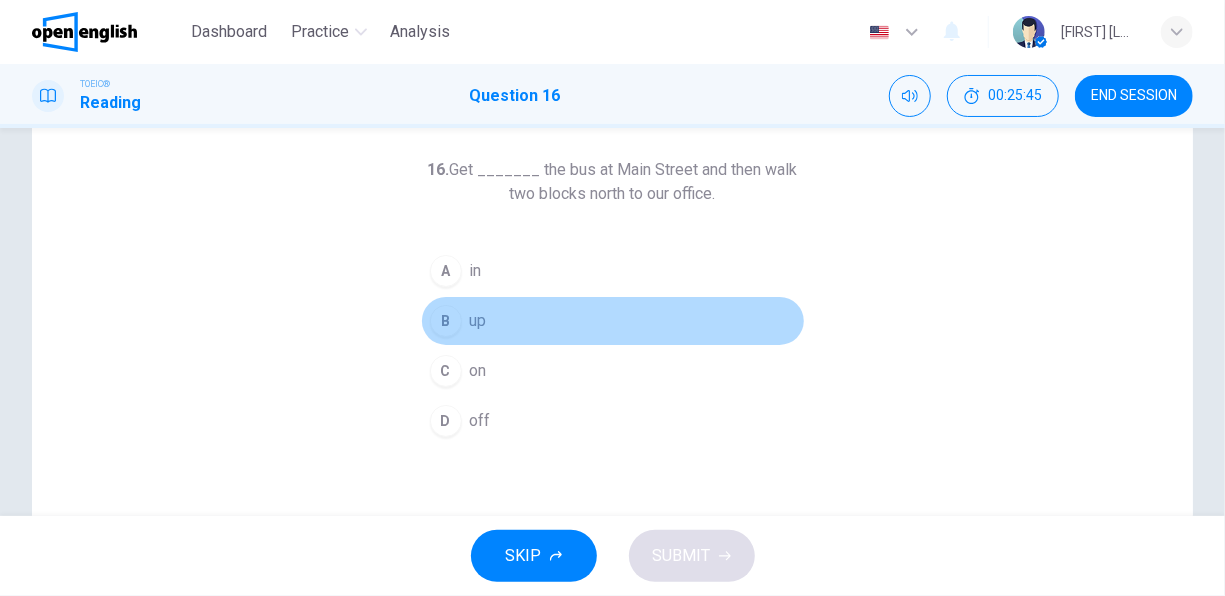 click on "up" at bounding box center (478, 321) 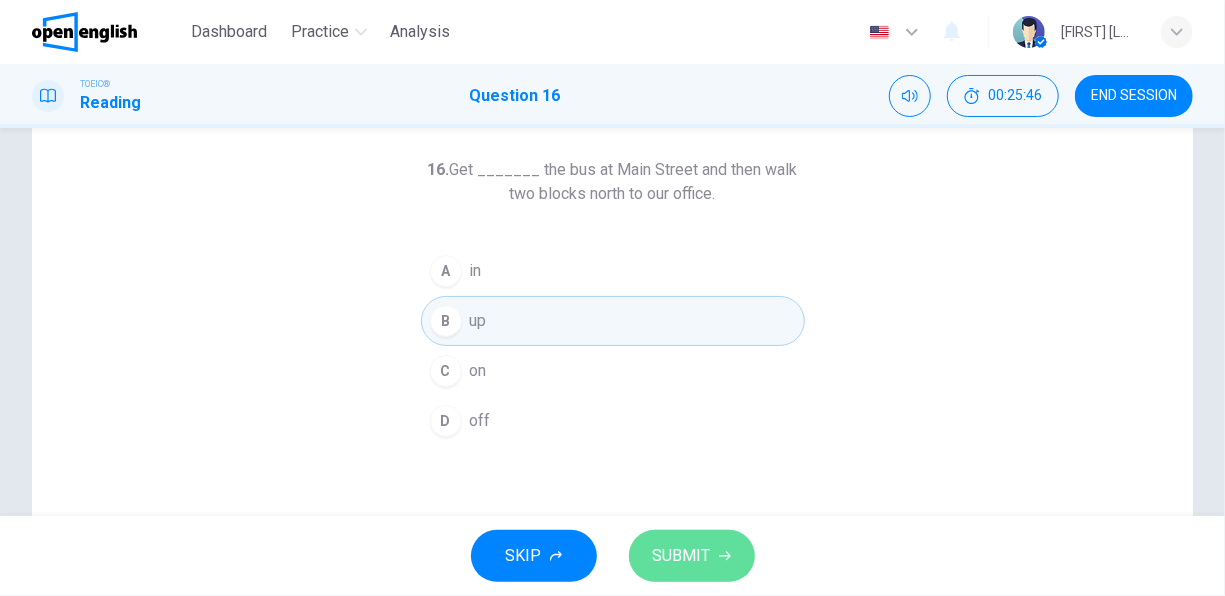 click on "SUBMIT" at bounding box center (682, 556) 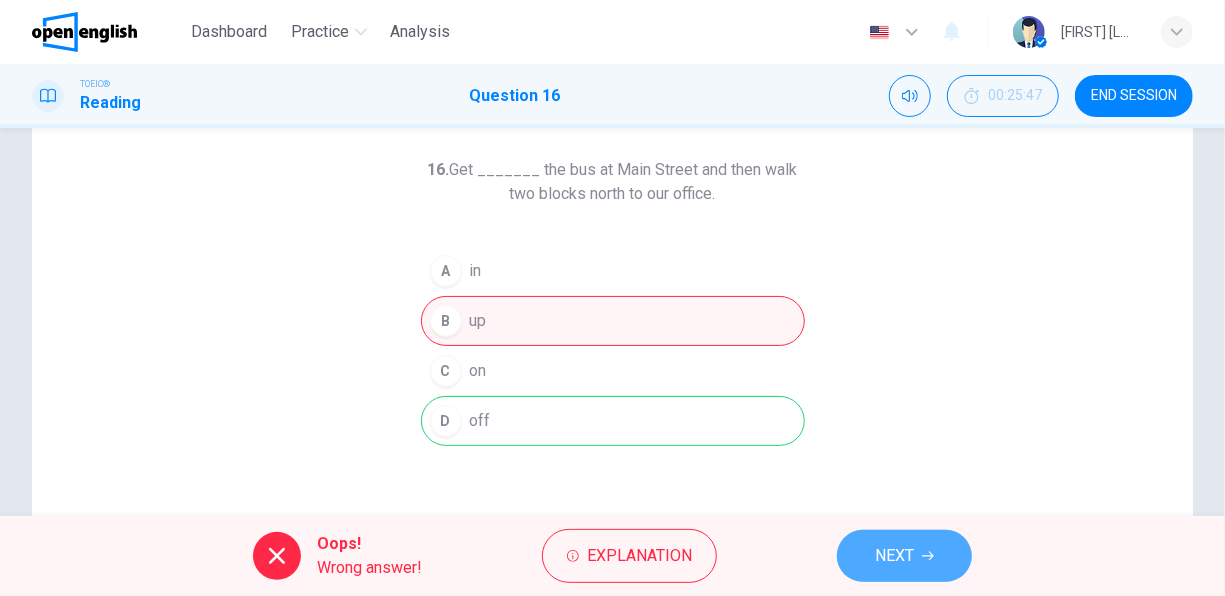 click on "NEXT" at bounding box center (904, 556) 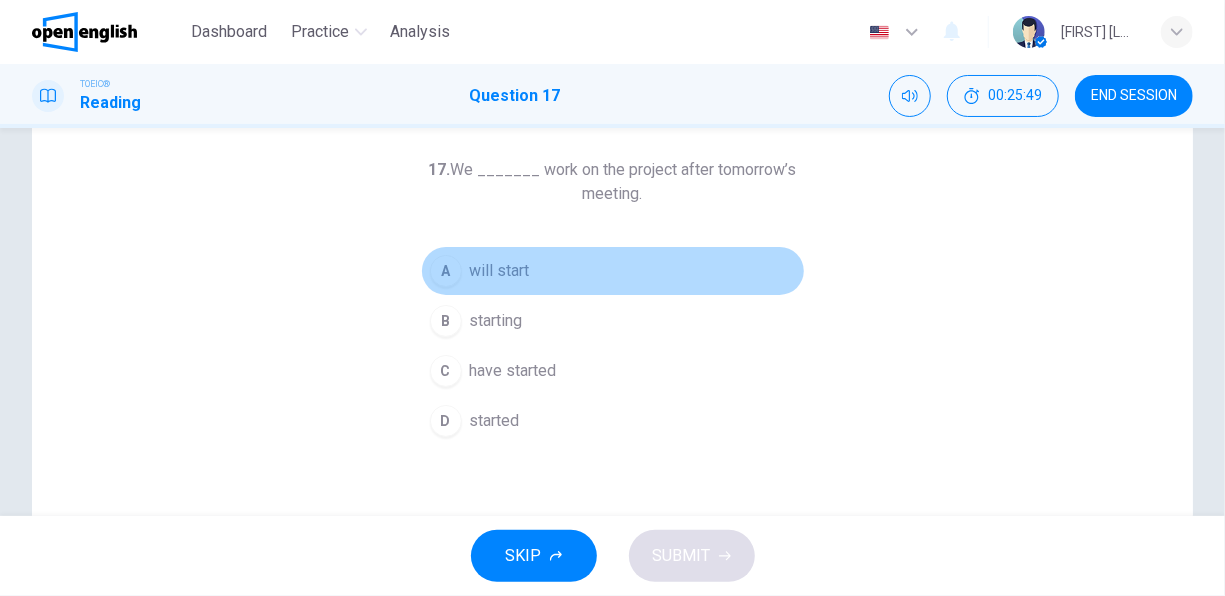 click on "A will start" at bounding box center [613, 271] 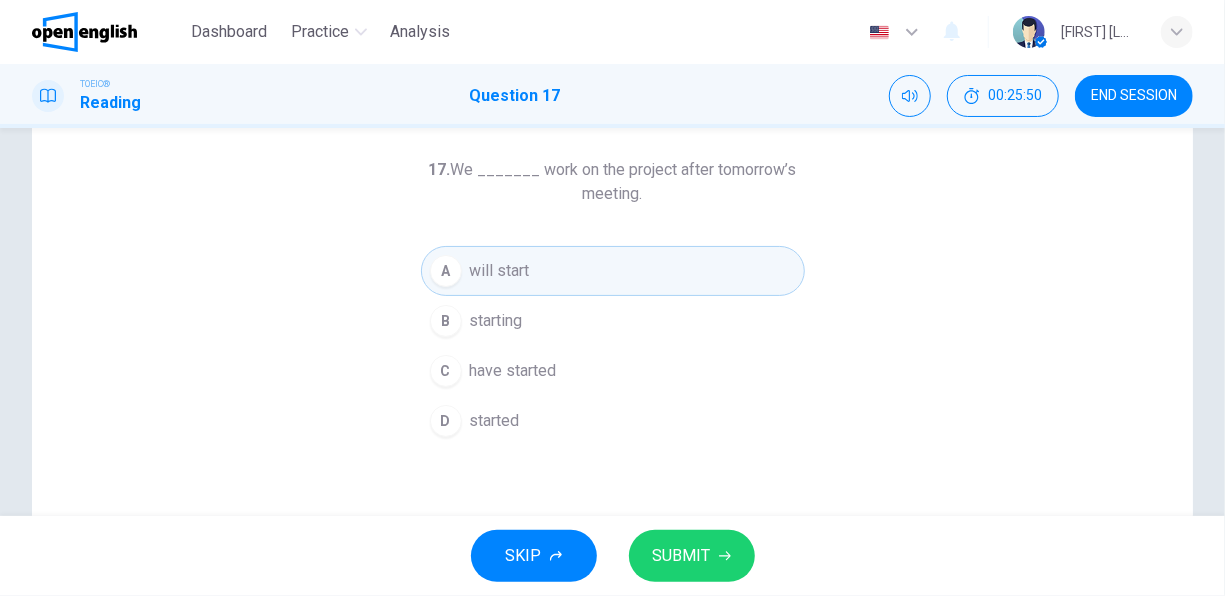 click on "SKIP SUBMIT" at bounding box center [612, 556] 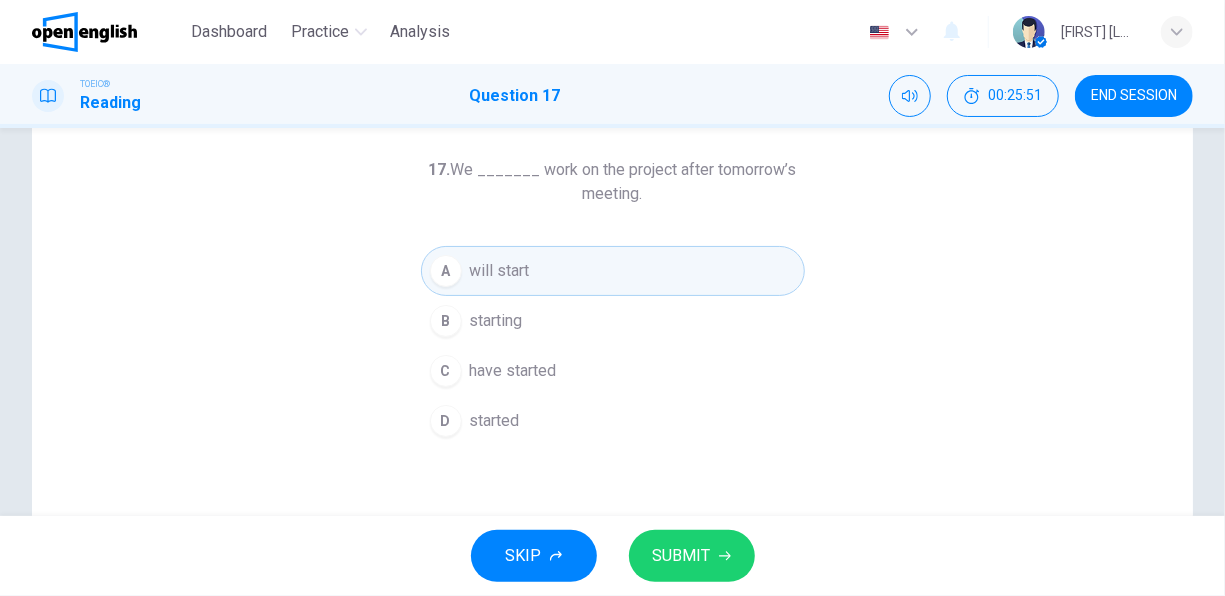 click on "SUBMIT" at bounding box center (682, 556) 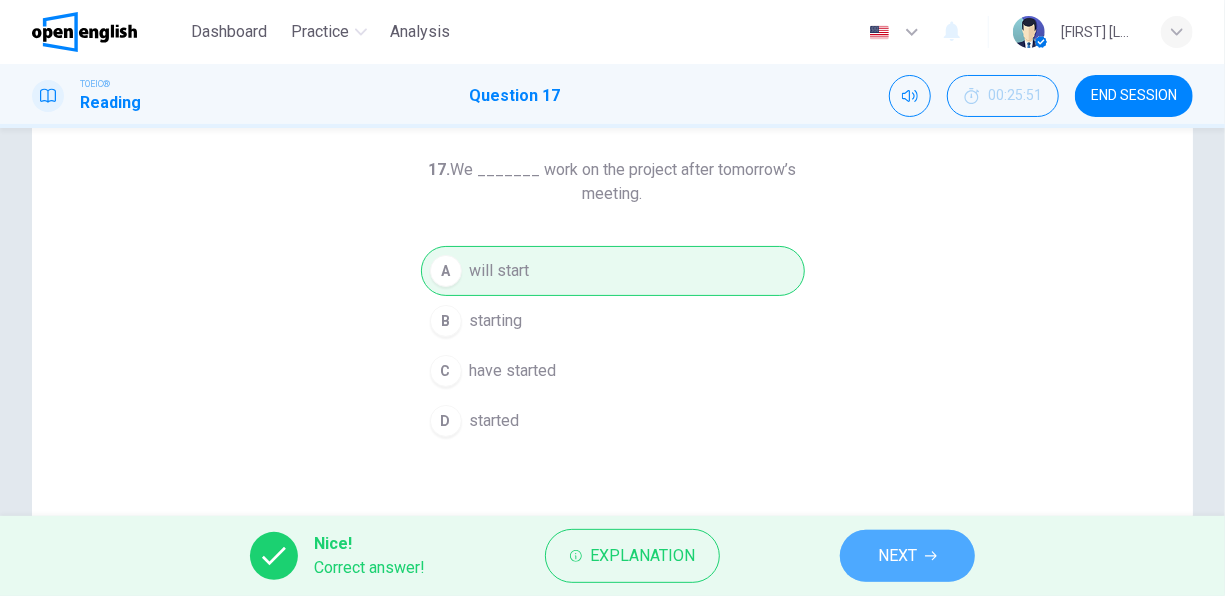 click on "NEXT" at bounding box center (907, 556) 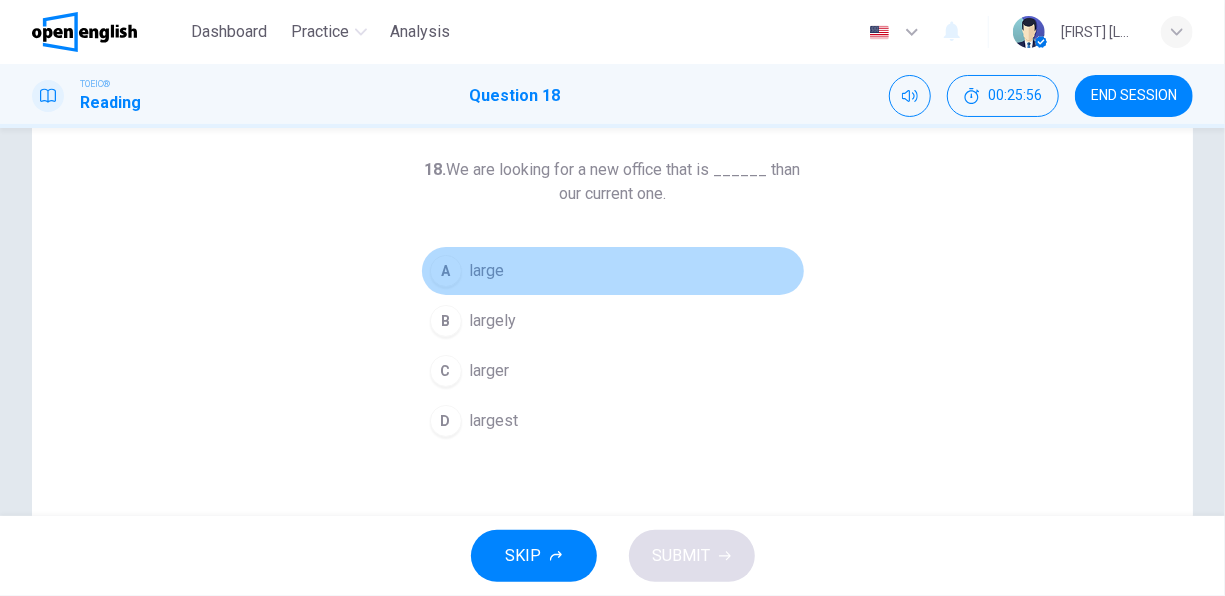 click on "large" at bounding box center [487, 271] 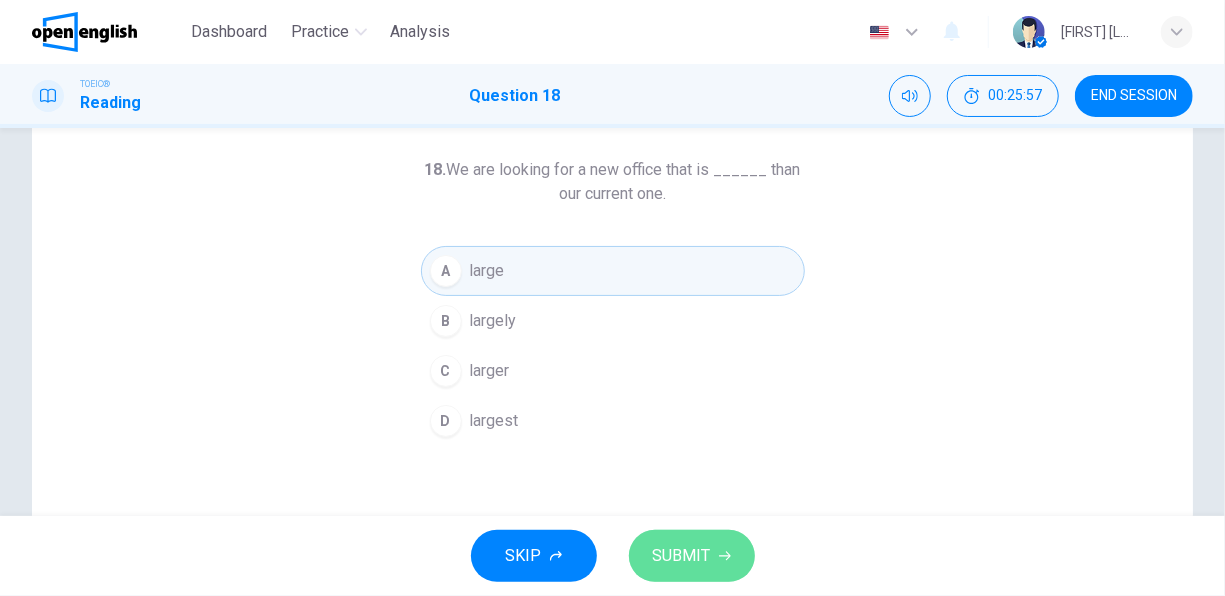 click on "SUBMIT" at bounding box center [692, 556] 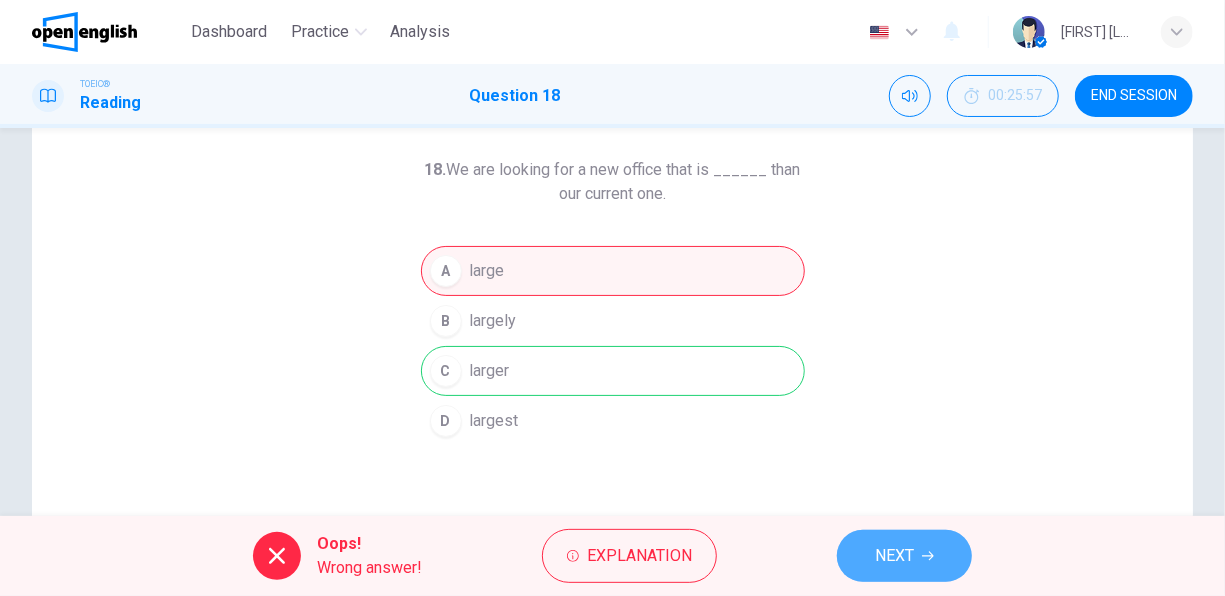 click on "NEXT" at bounding box center [904, 556] 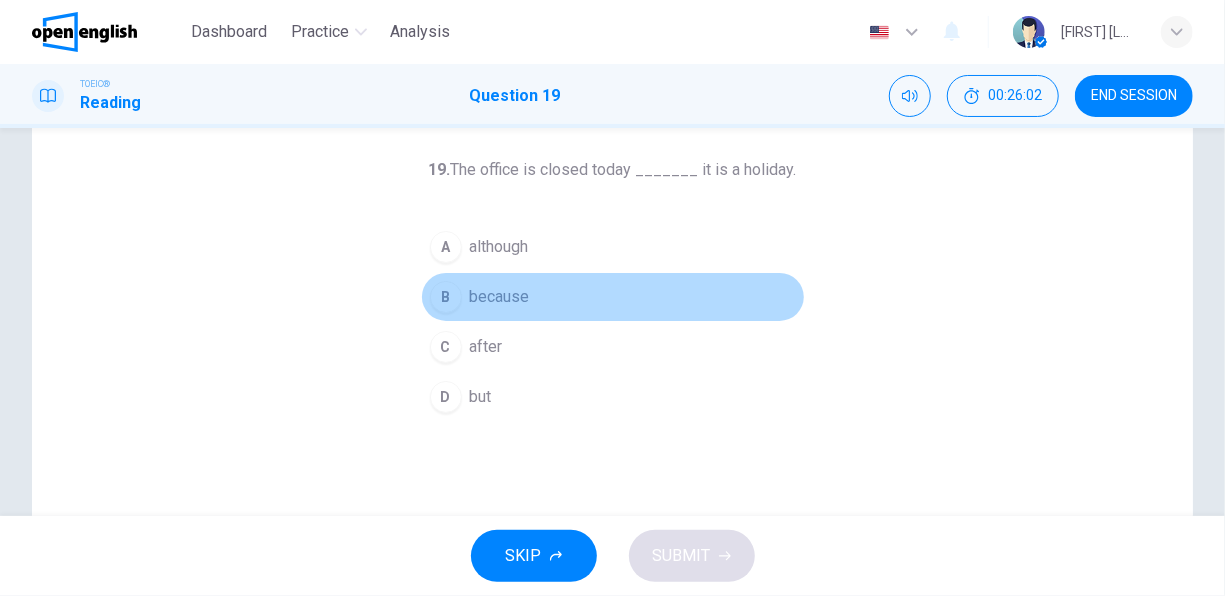 click on "because" at bounding box center [500, 297] 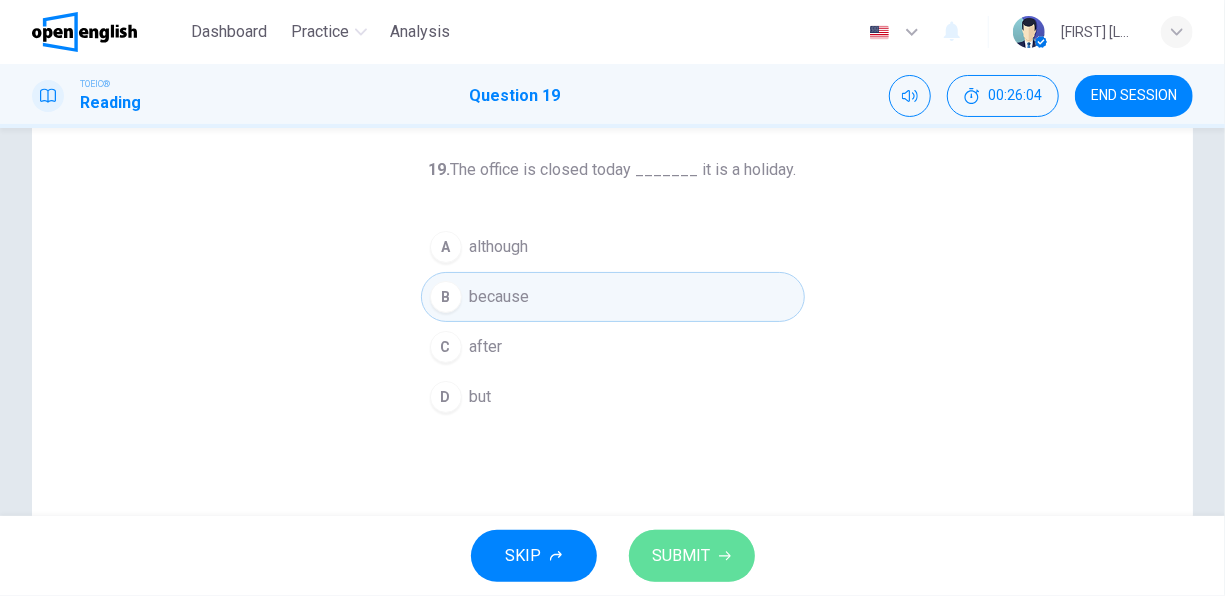 click on "SUBMIT" at bounding box center [692, 556] 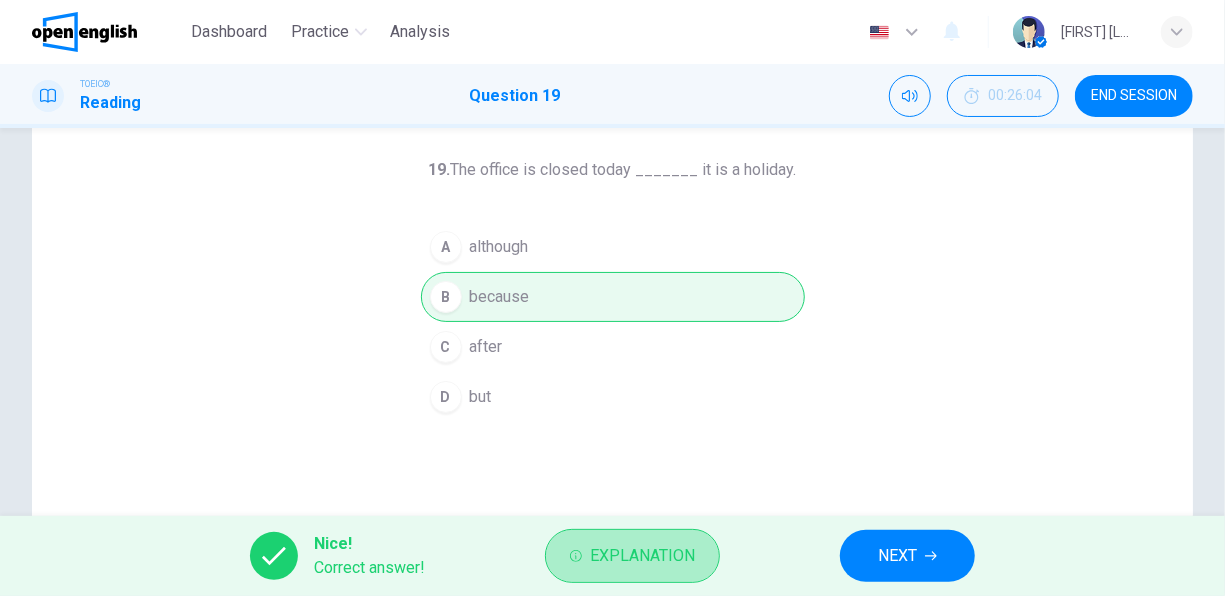 click on "Explanation" at bounding box center (632, 556) 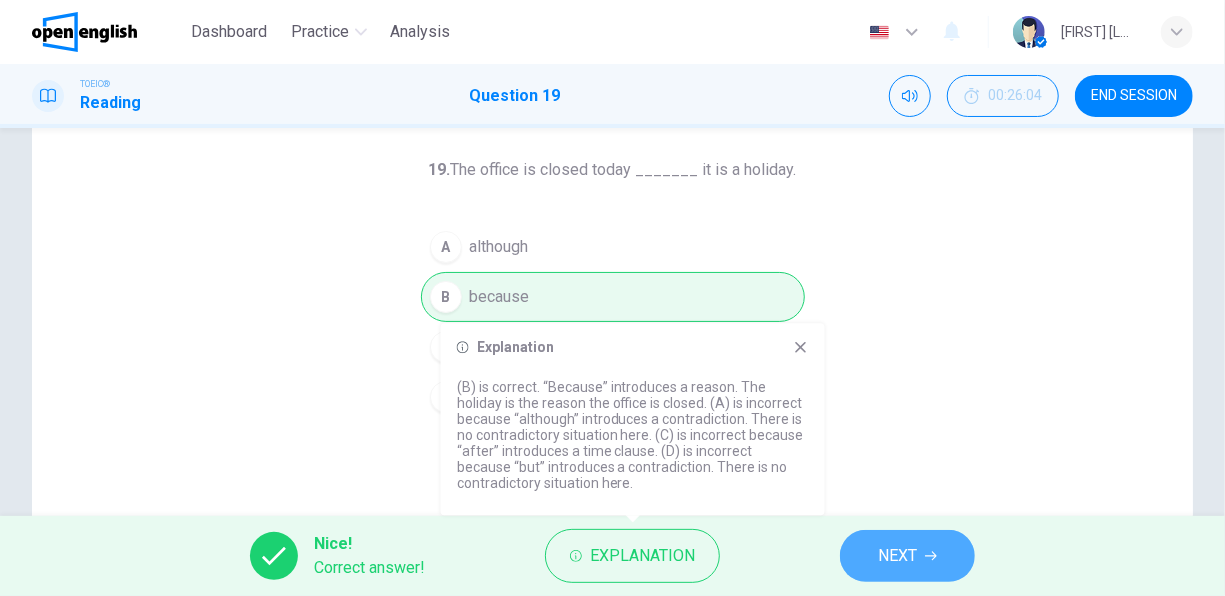 click on "NEXT" at bounding box center [897, 556] 